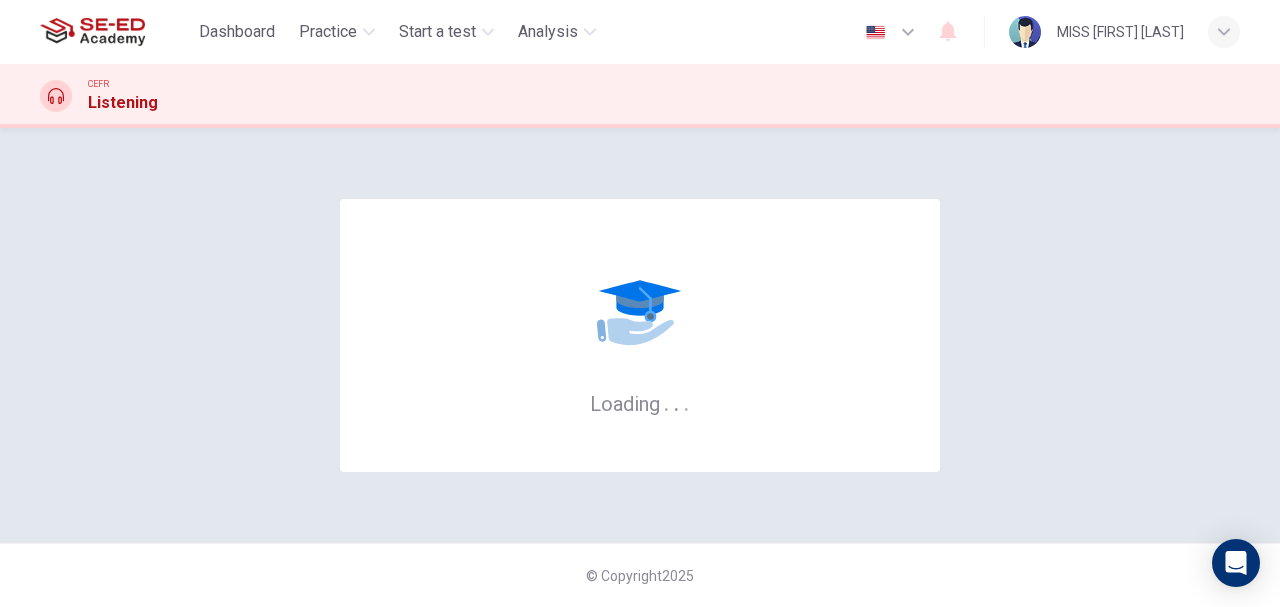 scroll, scrollTop: 0, scrollLeft: 0, axis: both 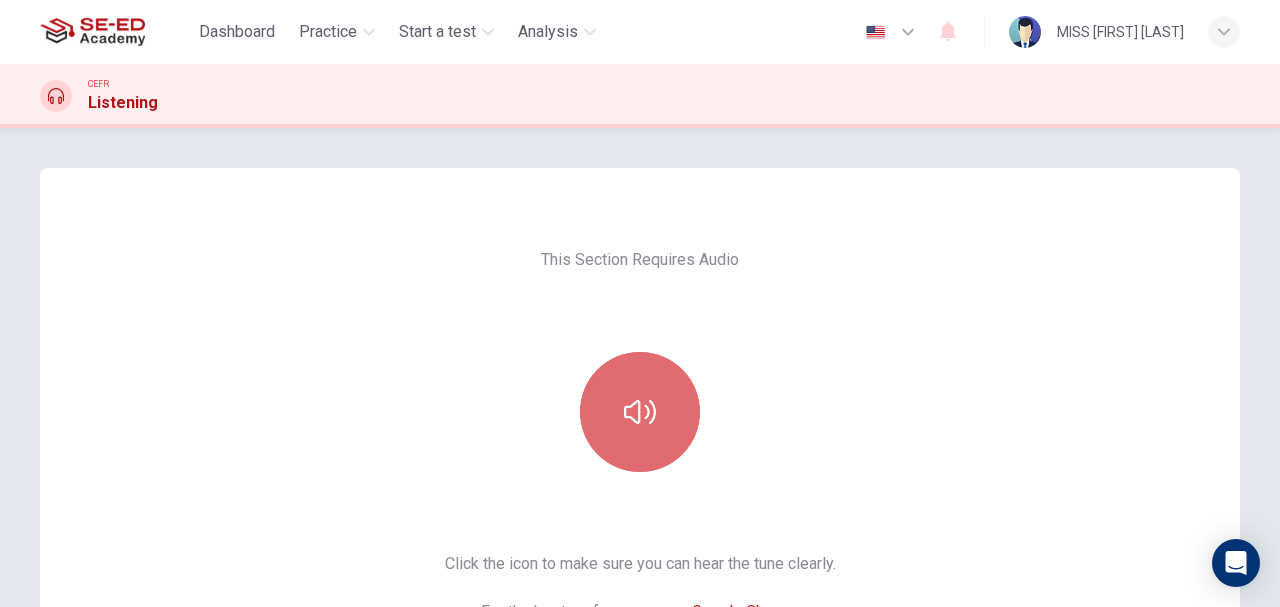click at bounding box center (640, 412) 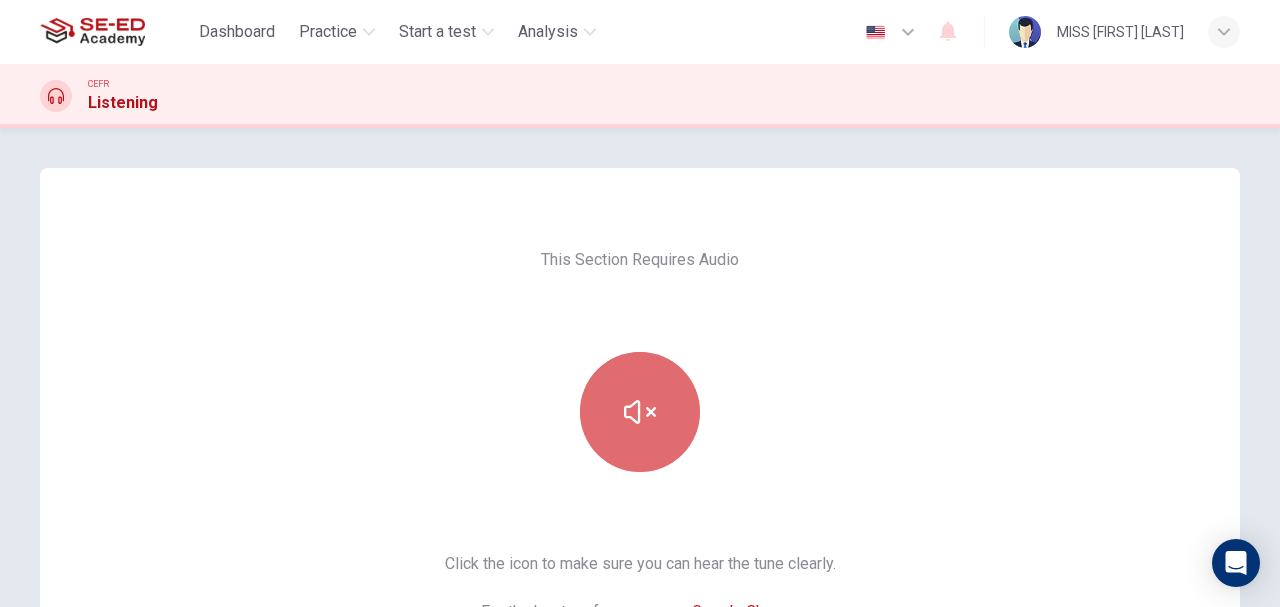 click at bounding box center (640, 412) 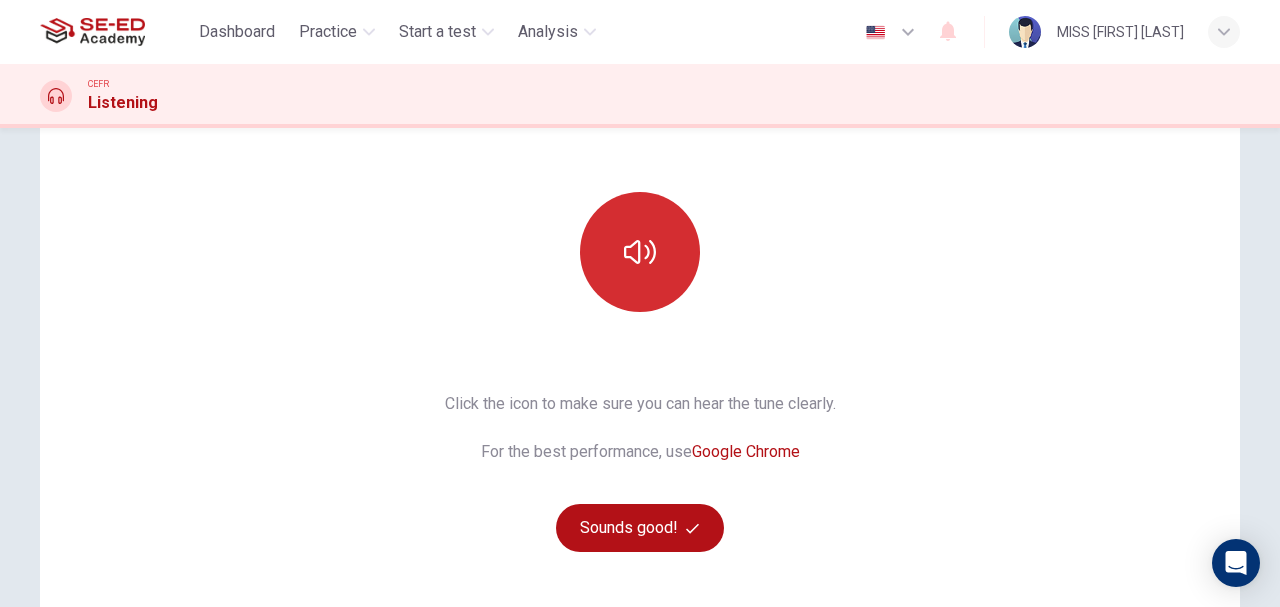 scroll, scrollTop: 164, scrollLeft: 0, axis: vertical 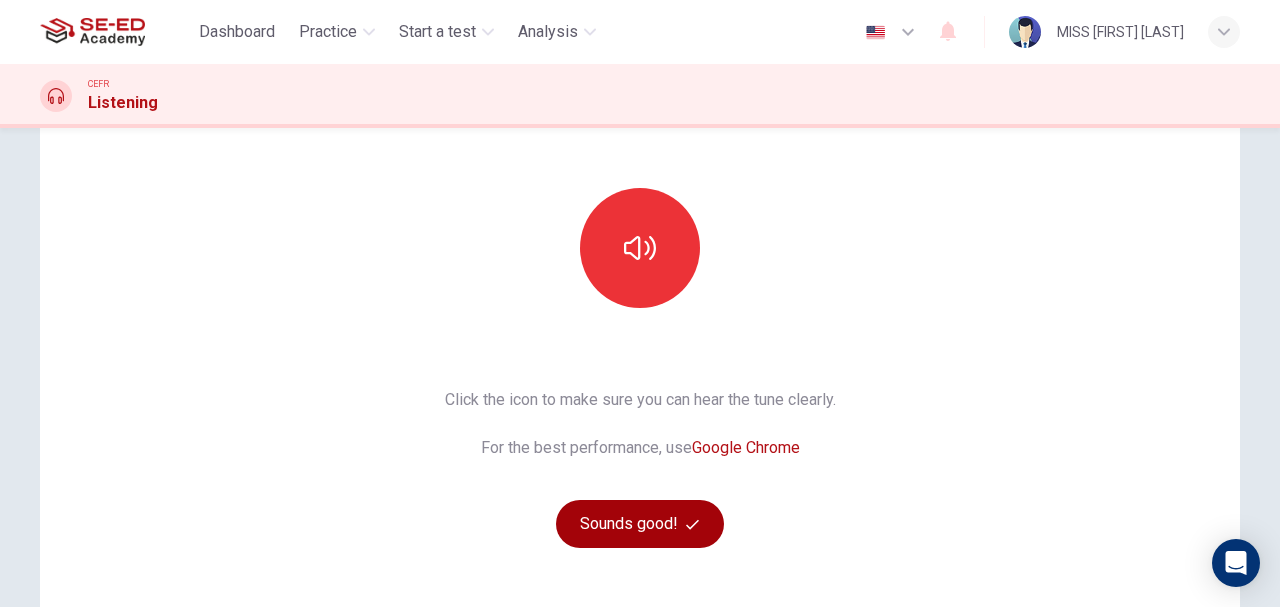 click on "Sounds good!" at bounding box center (640, 524) 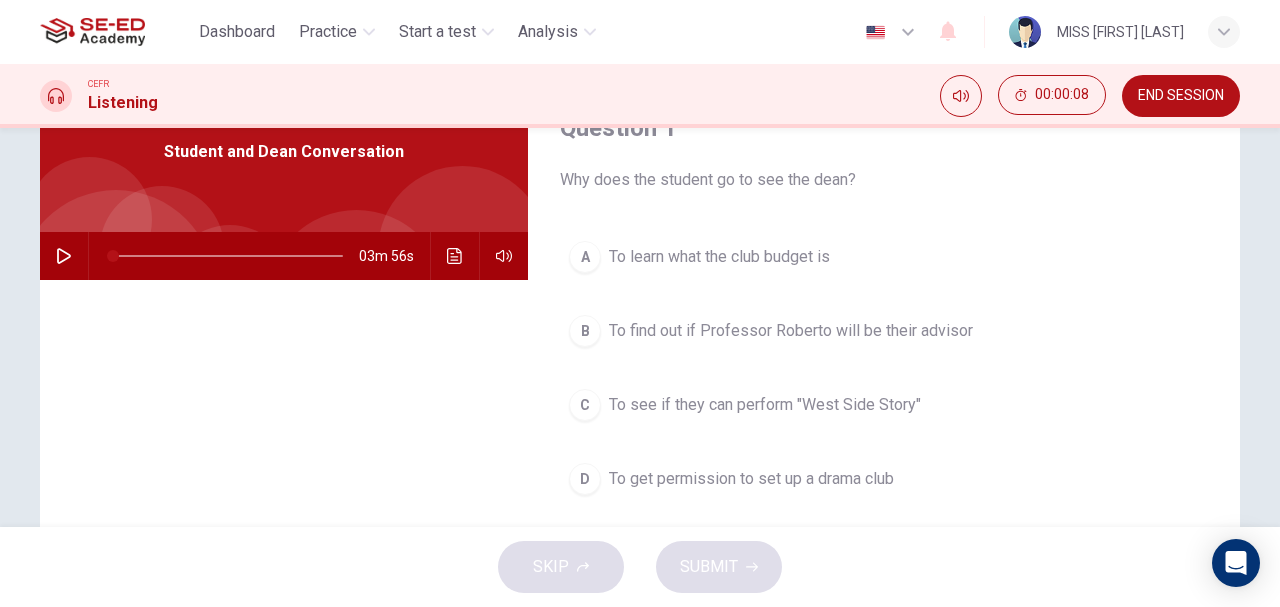 scroll, scrollTop: 96, scrollLeft: 0, axis: vertical 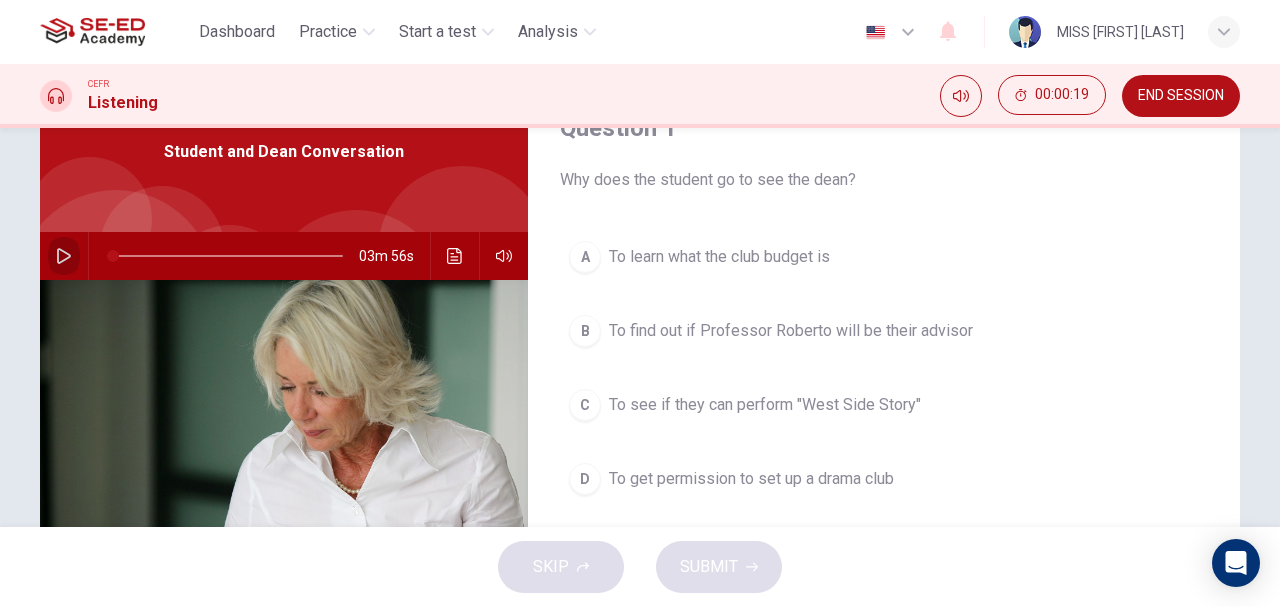 click at bounding box center (64, 256) 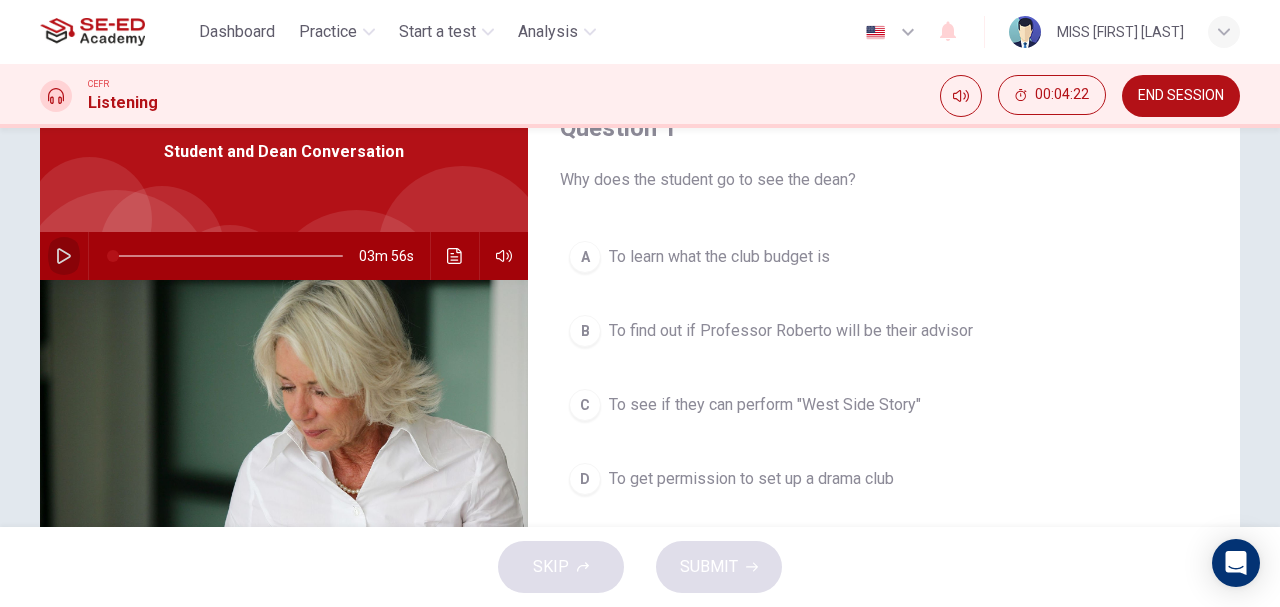 click at bounding box center (64, 256) 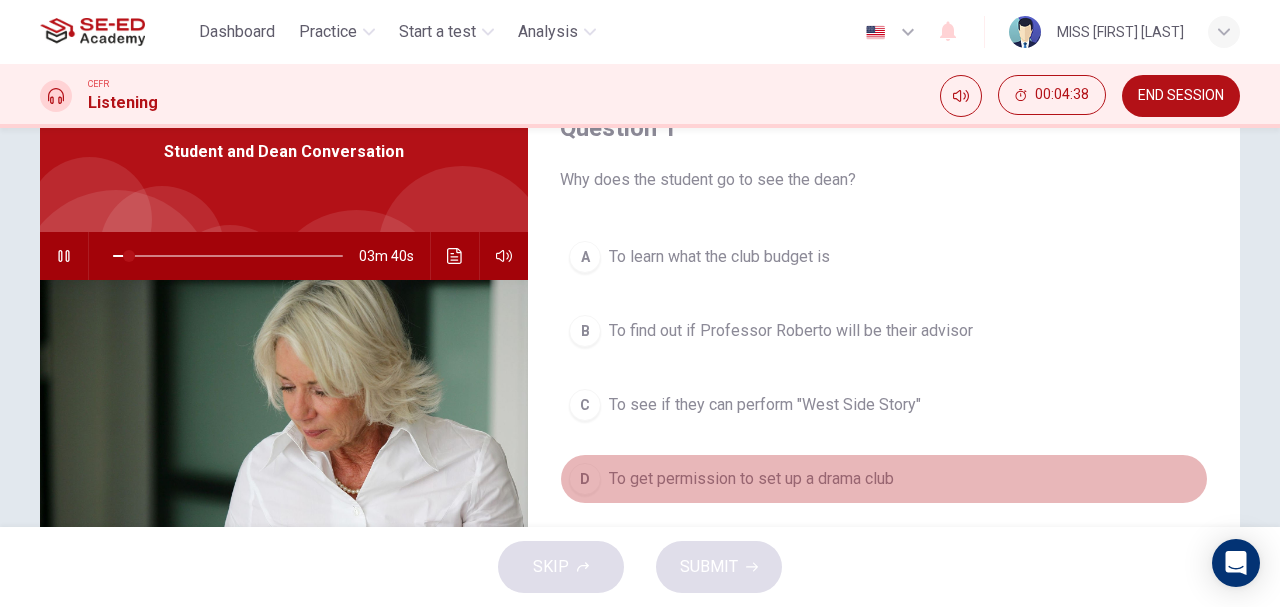 click on "D" at bounding box center (585, 257) 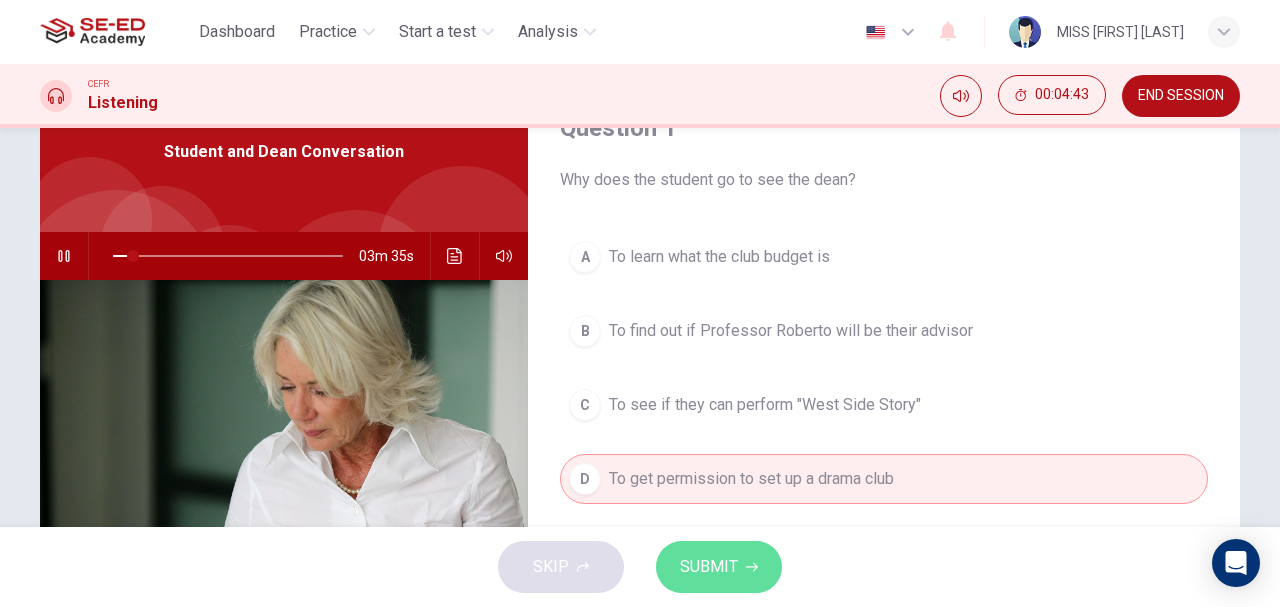click on "SUBMIT" at bounding box center (719, 567) 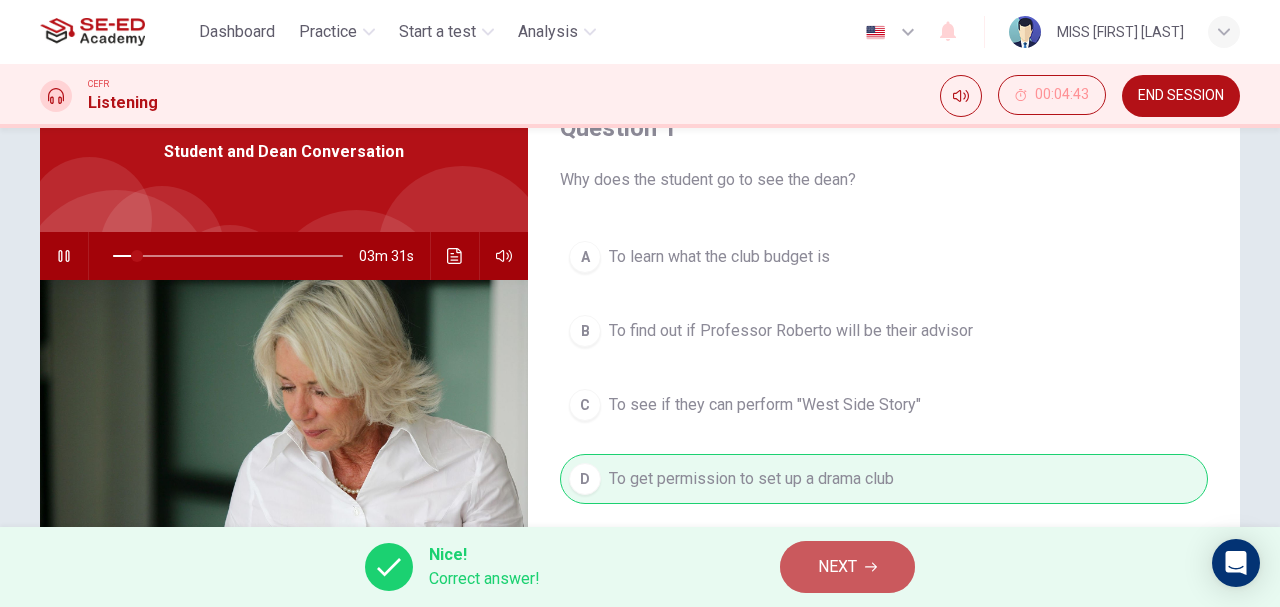 click on "NEXT" at bounding box center (837, 567) 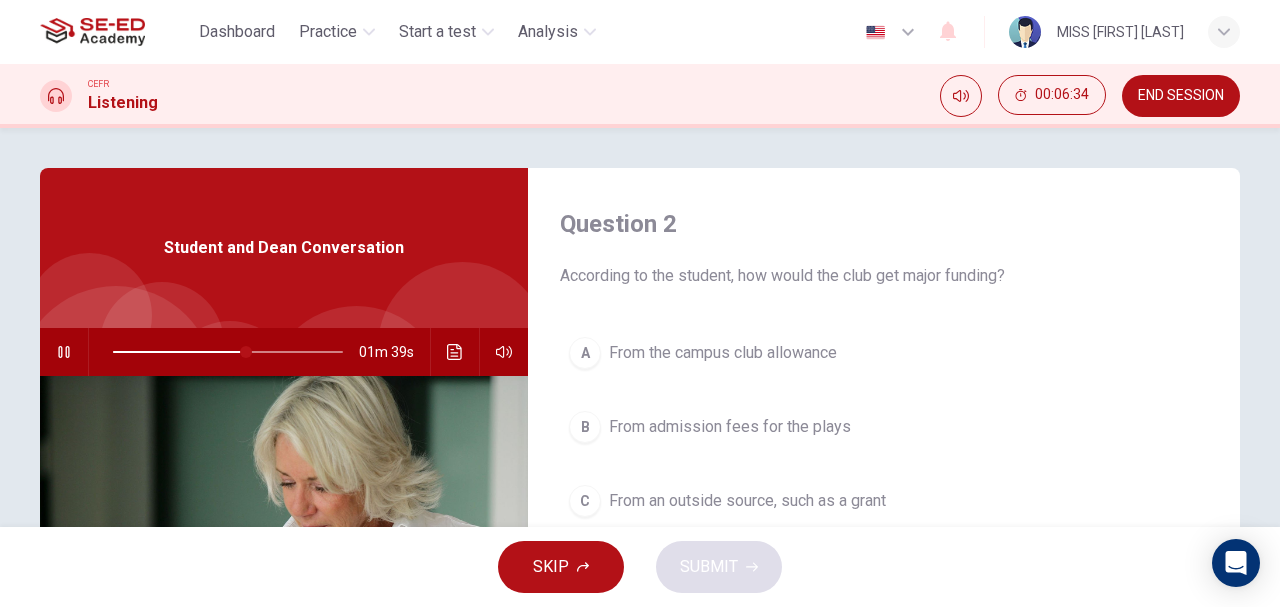 scroll, scrollTop: 222, scrollLeft: 0, axis: vertical 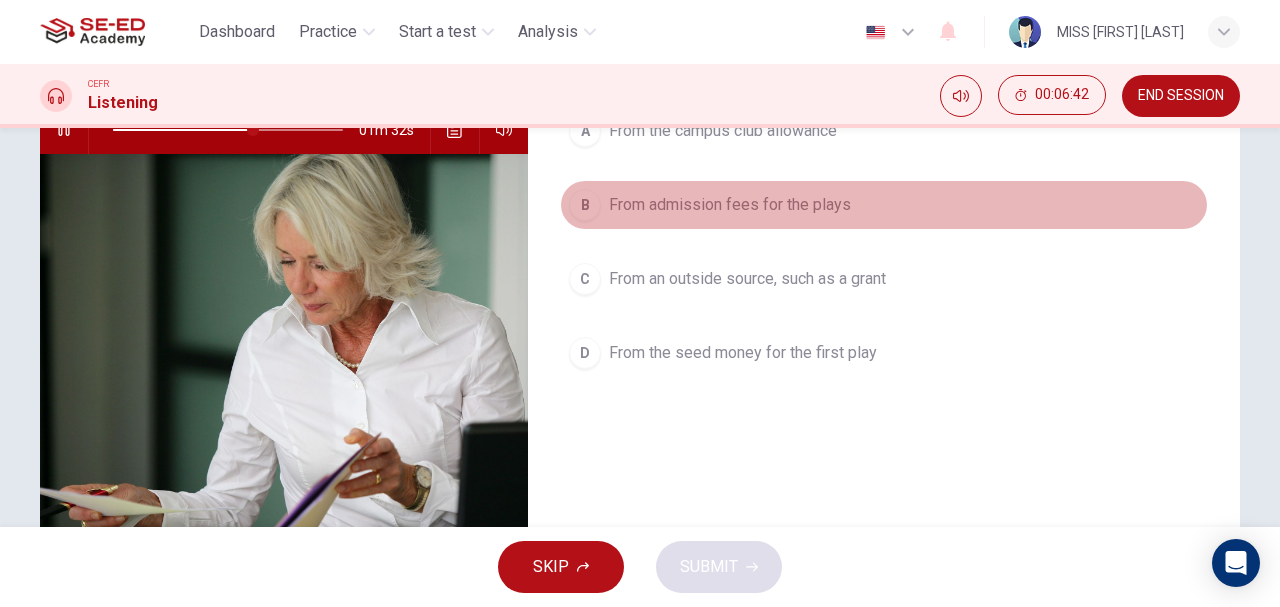 click on "B" at bounding box center (585, 131) 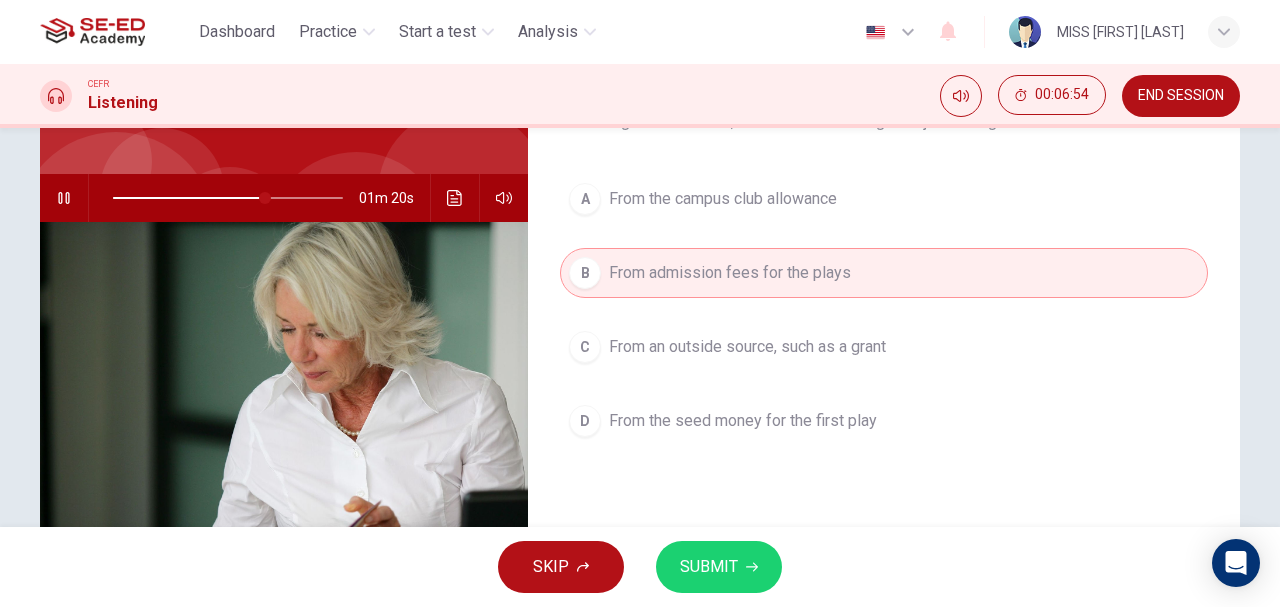 scroll, scrollTop: 0, scrollLeft: 0, axis: both 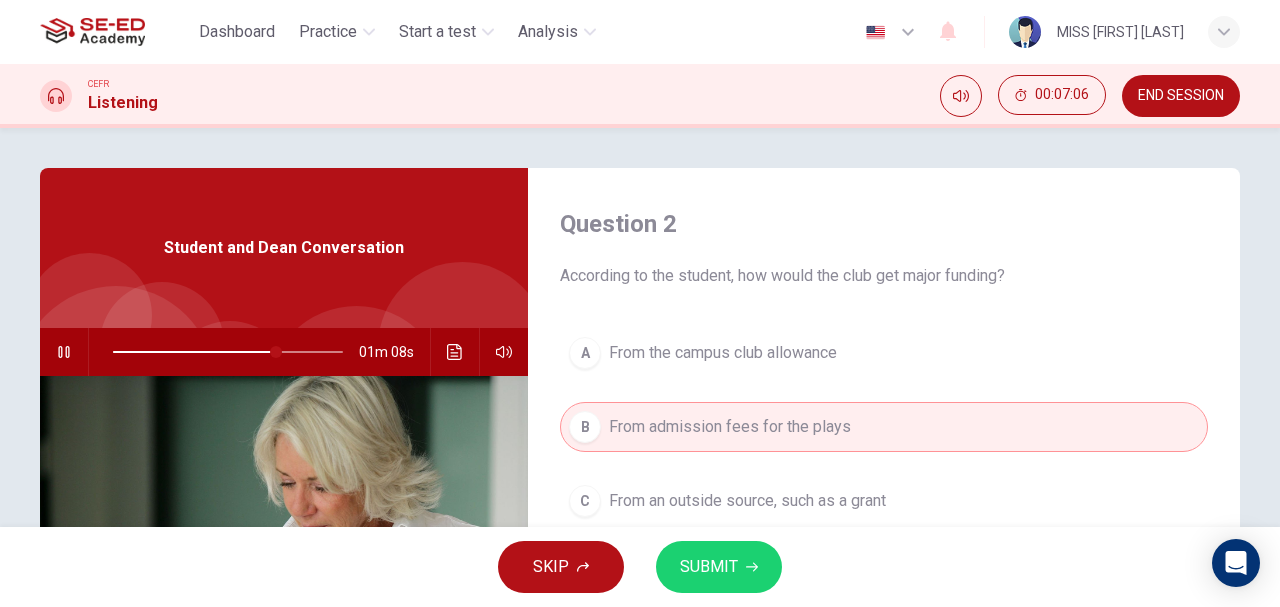 click on "From the campus club allowance" at bounding box center [723, 353] 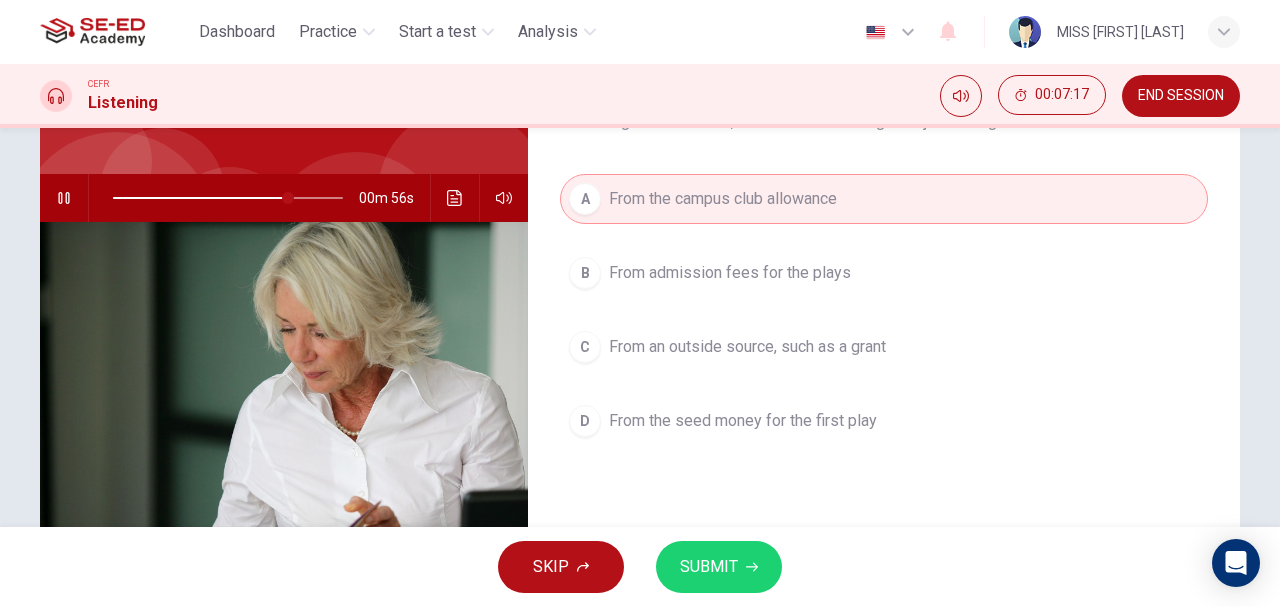 scroll, scrollTop: 0, scrollLeft: 0, axis: both 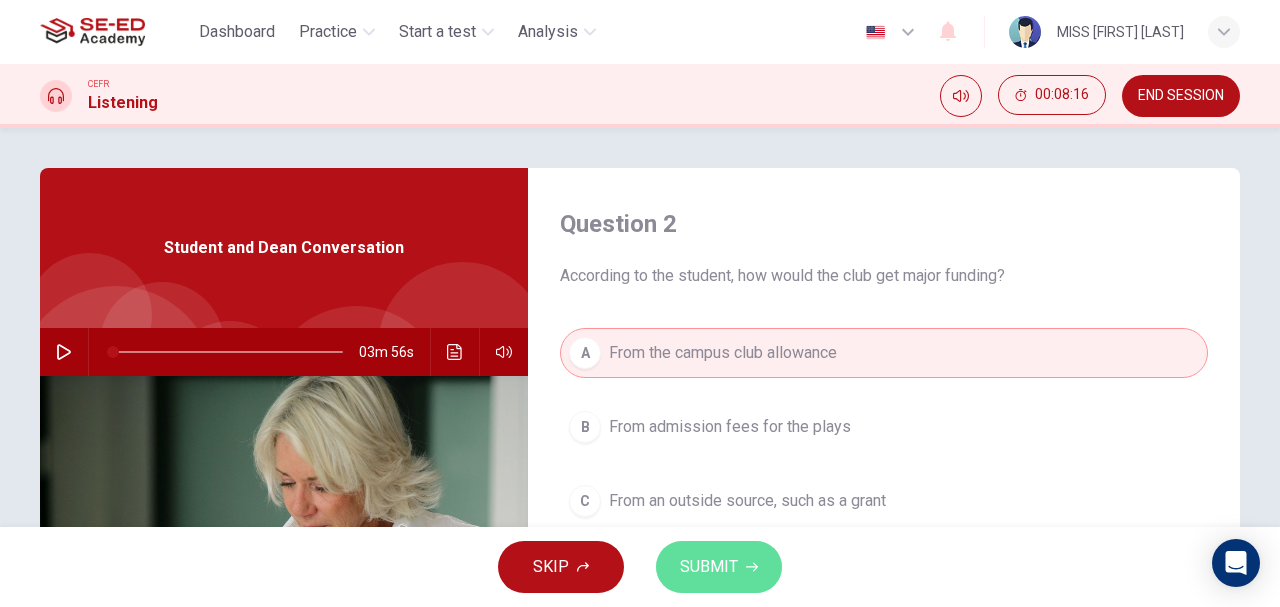 click on "SUBMIT" at bounding box center [719, 567] 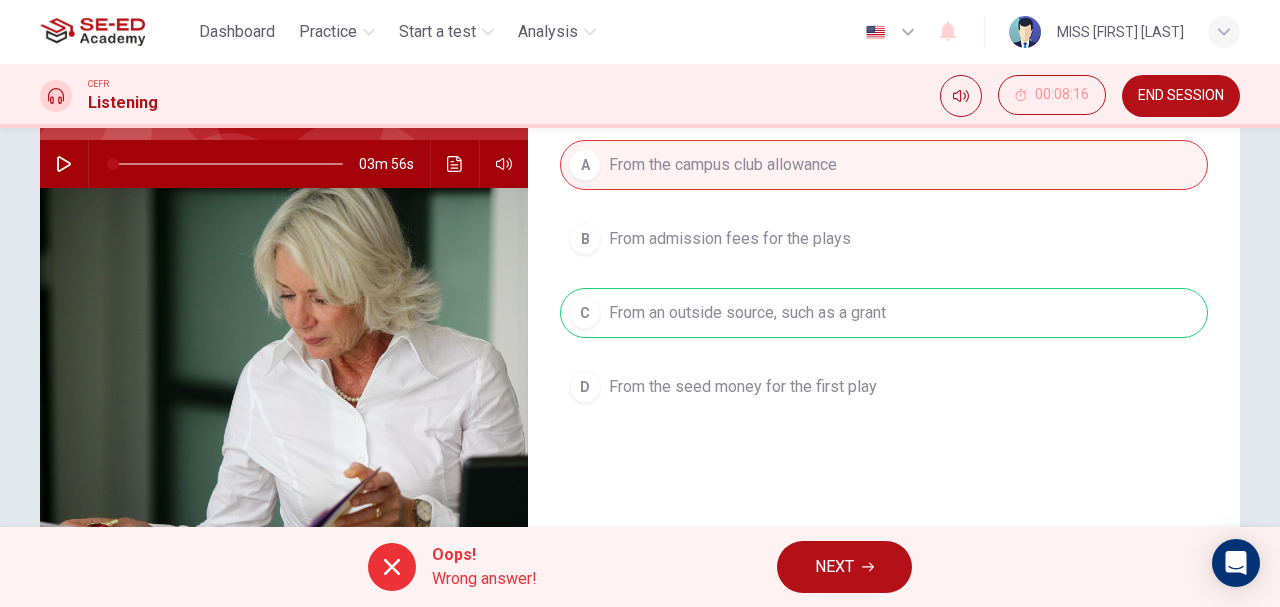 scroll, scrollTop: 154, scrollLeft: 0, axis: vertical 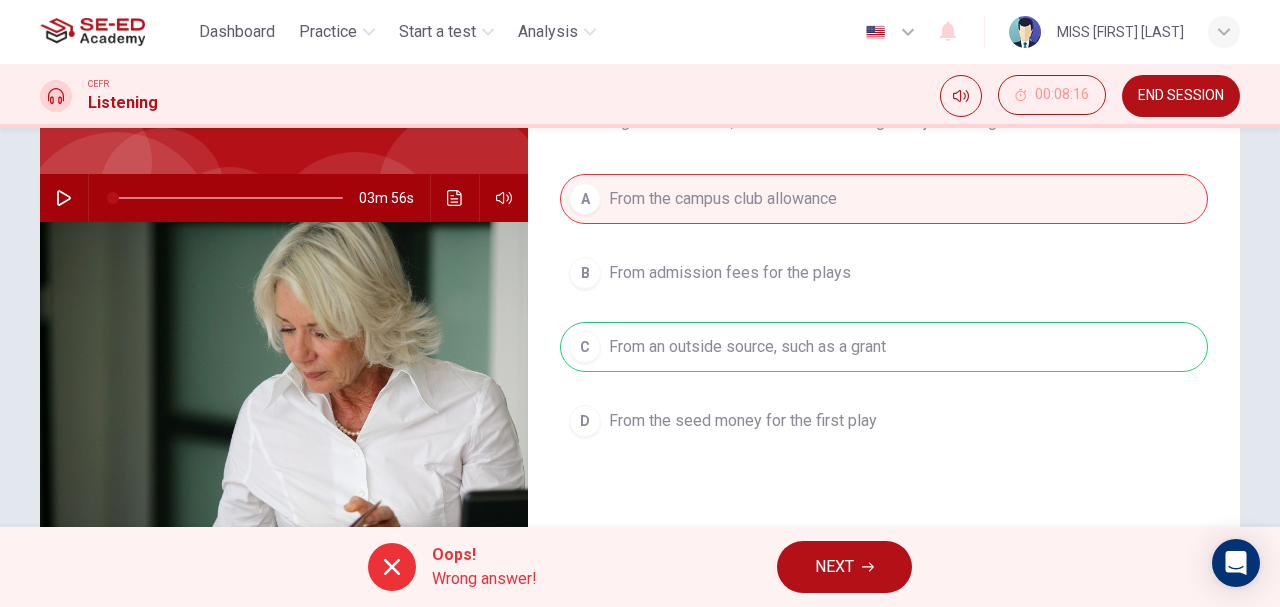 click on "NEXT" at bounding box center (844, 567) 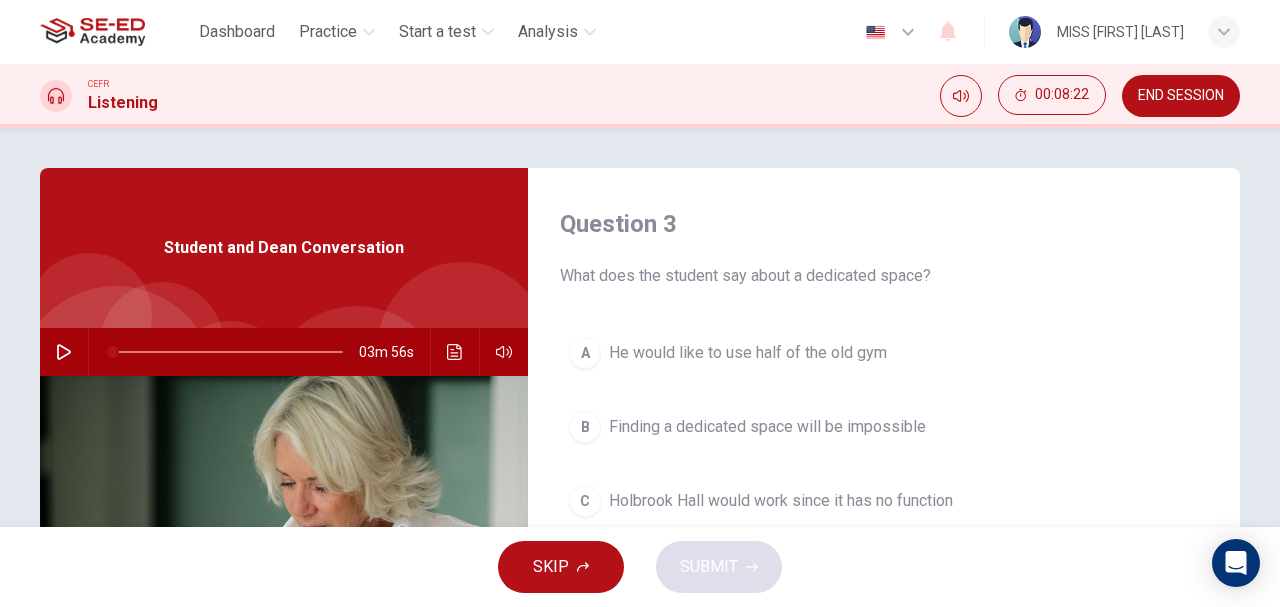 scroll, scrollTop: 222, scrollLeft: 0, axis: vertical 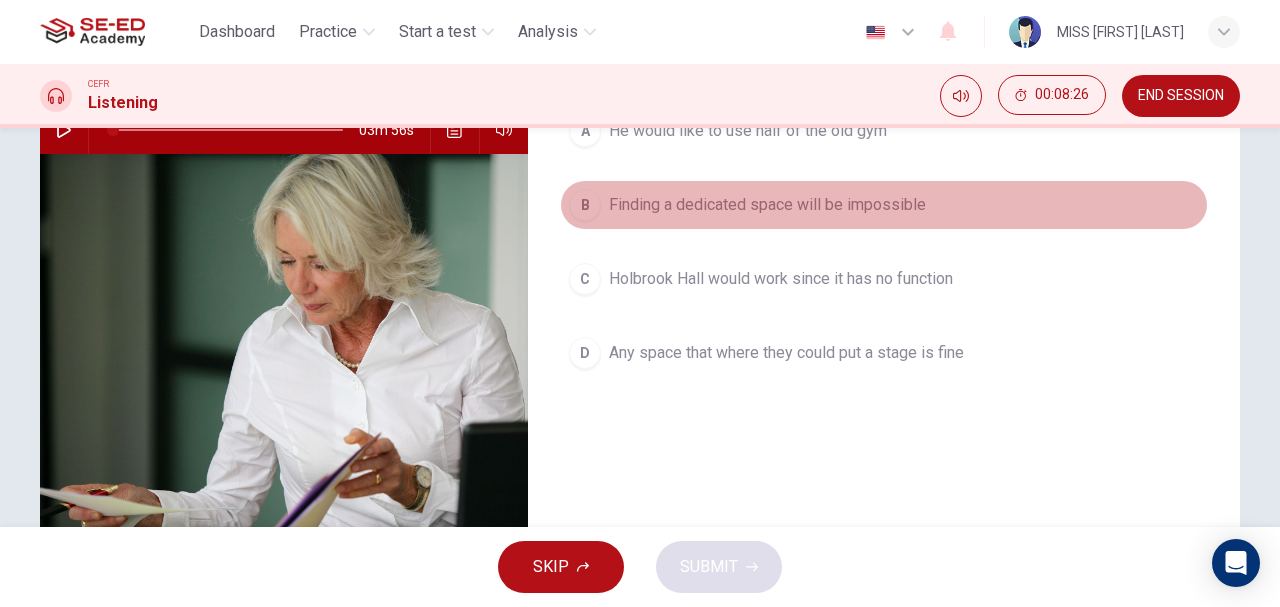 click on "B" at bounding box center [585, 131] 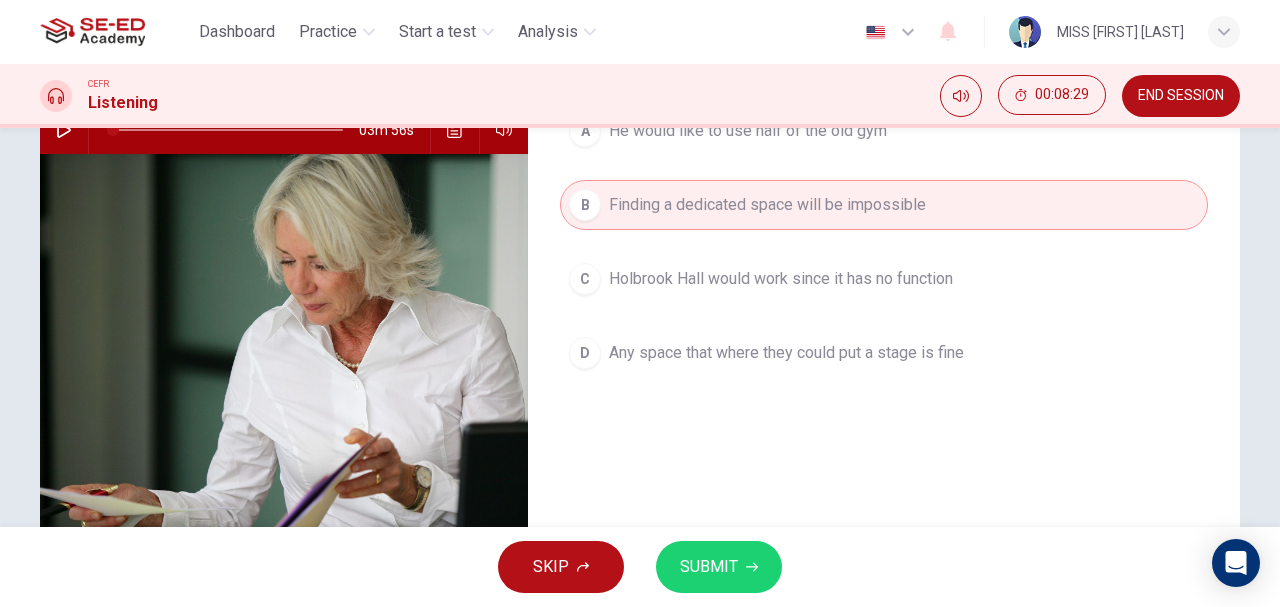 click on "SUBMIT" at bounding box center [709, 567] 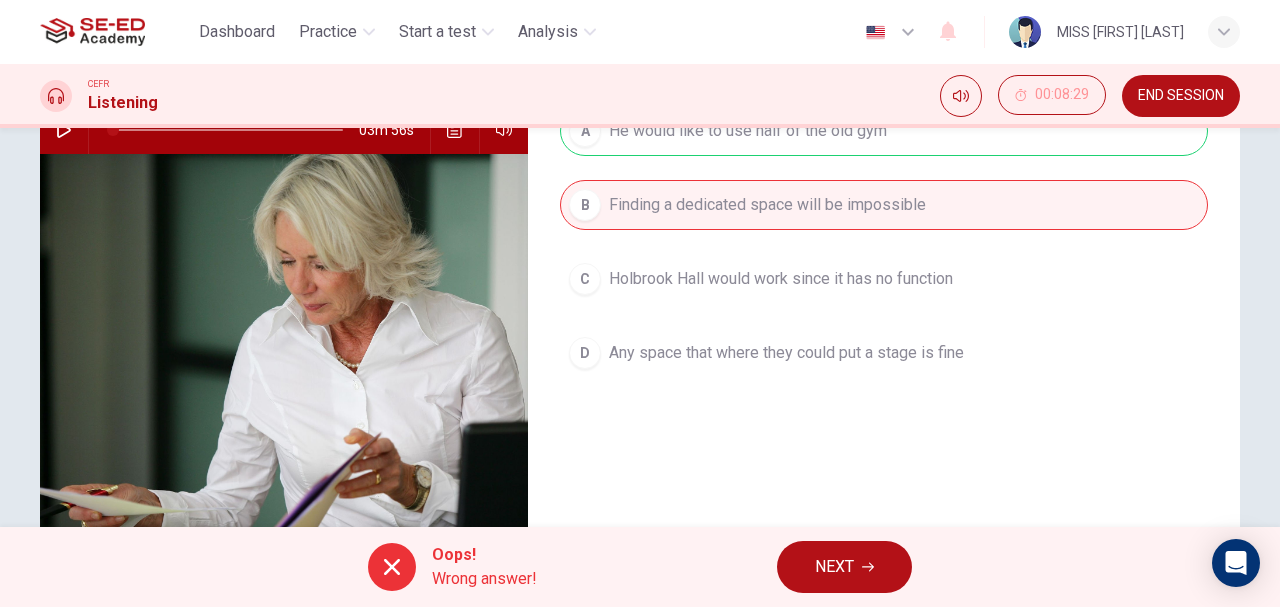 scroll, scrollTop: 0, scrollLeft: 0, axis: both 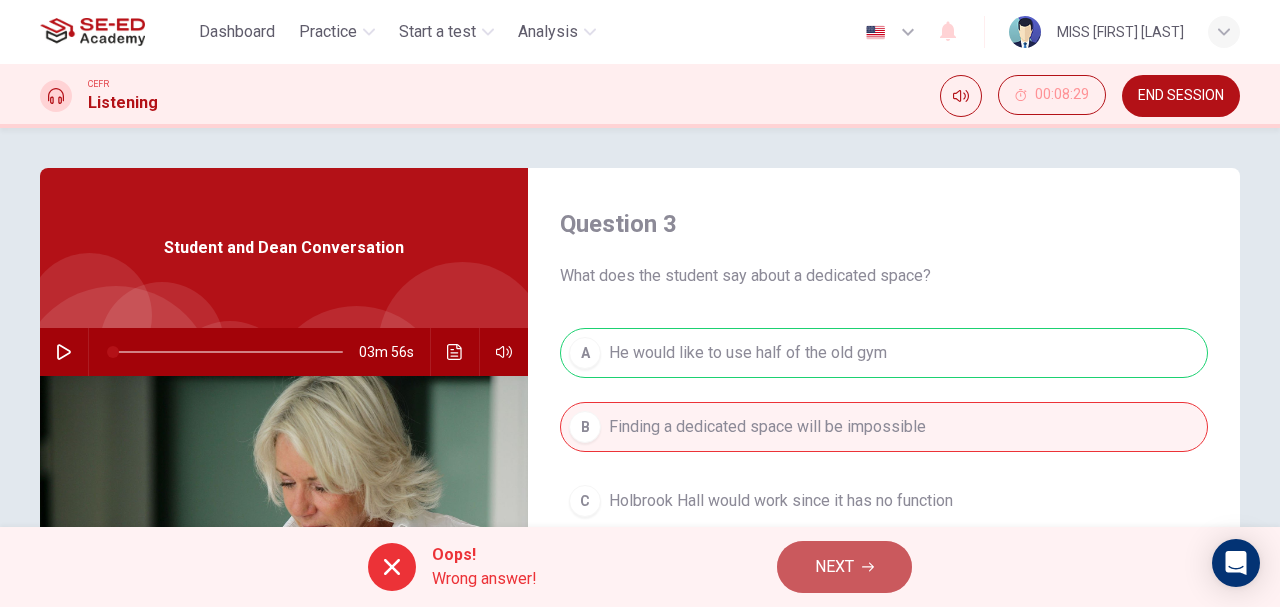 click at bounding box center [868, 567] 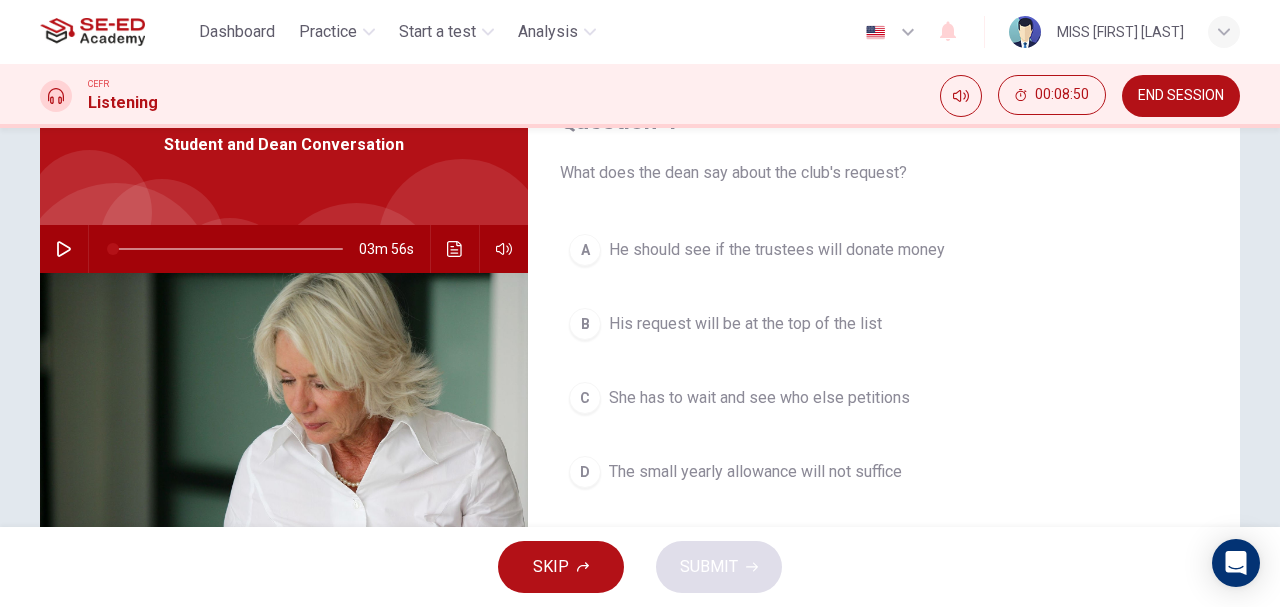 scroll, scrollTop: 0, scrollLeft: 0, axis: both 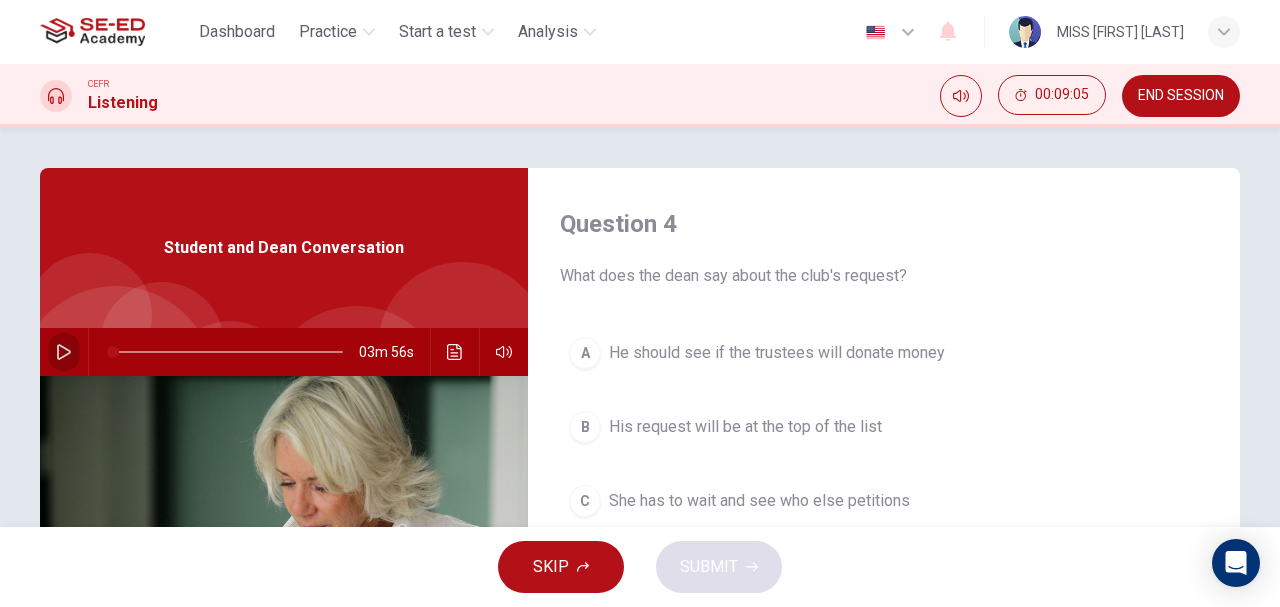 click at bounding box center (64, 352) 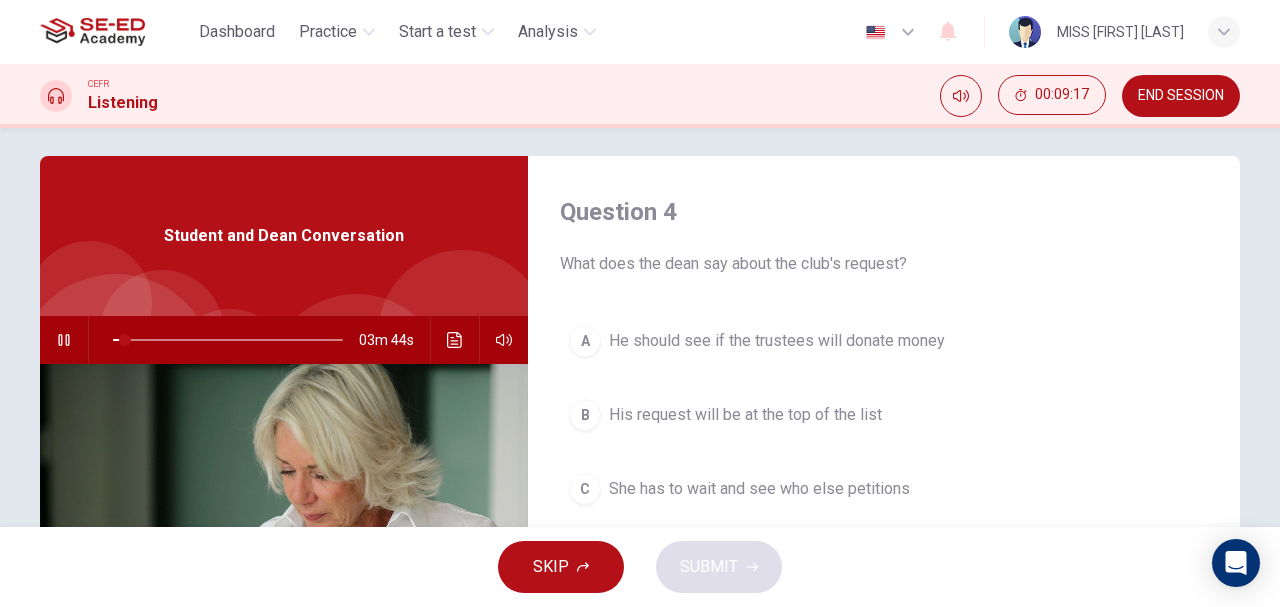 scroll, scrollTop: 0, scrollLeft: 0, axis: both 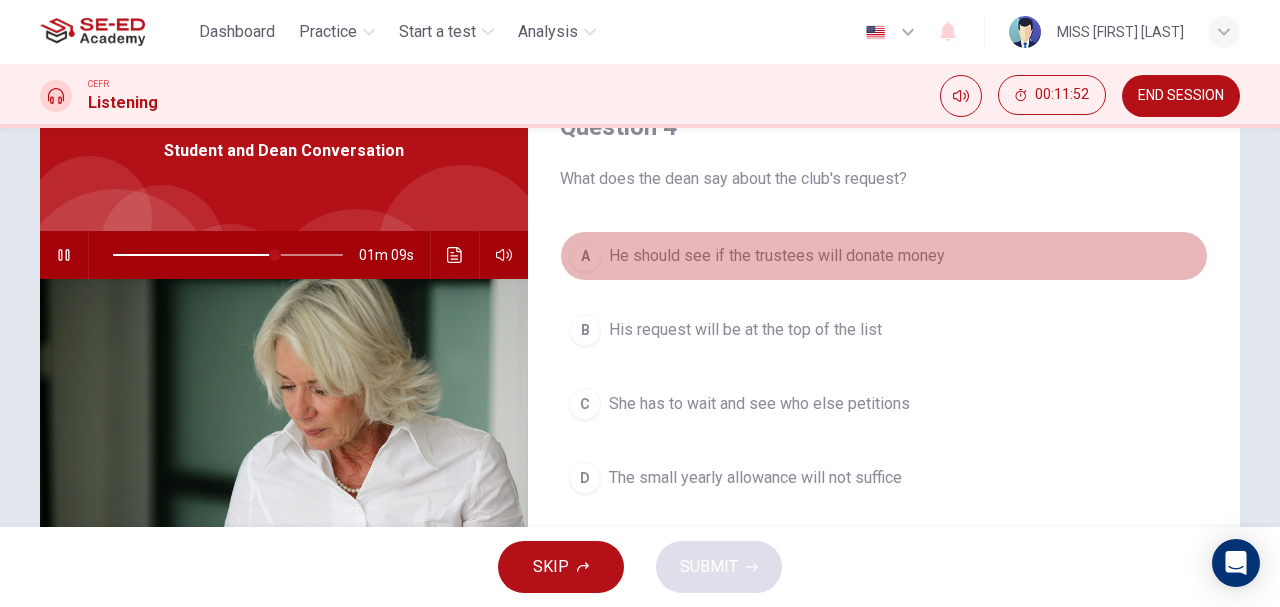 click on "A He should see if the trustees will donate money" at bounding box center [884, 256] 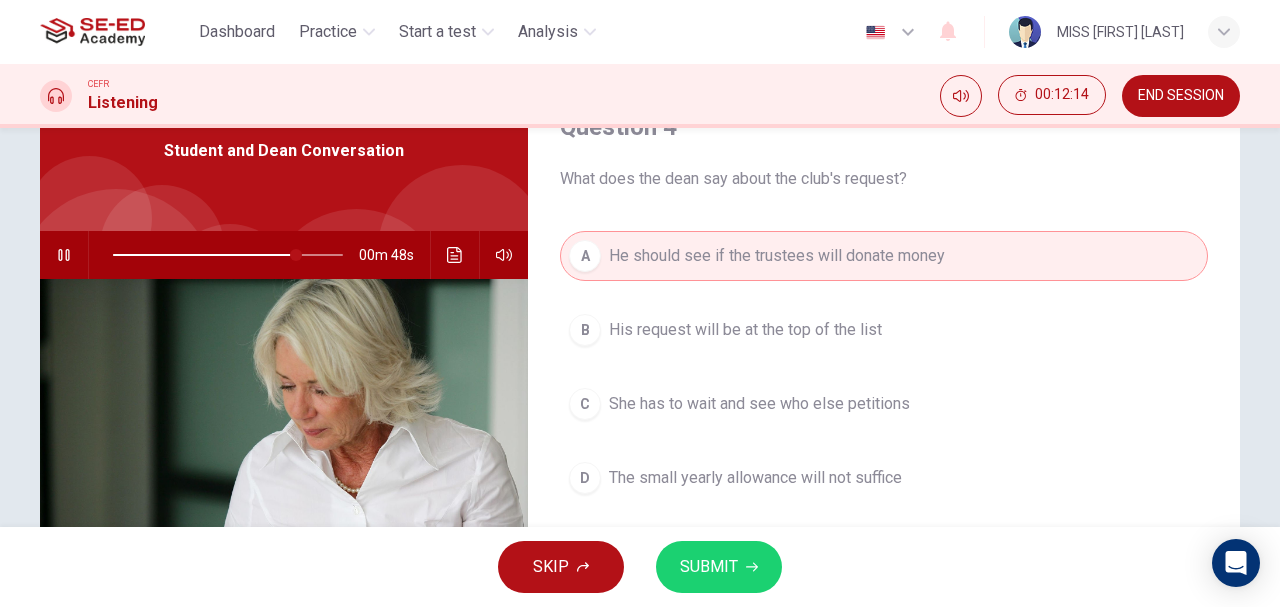 click on "His request will be at the top of the list" at bounding box center [745, 330] 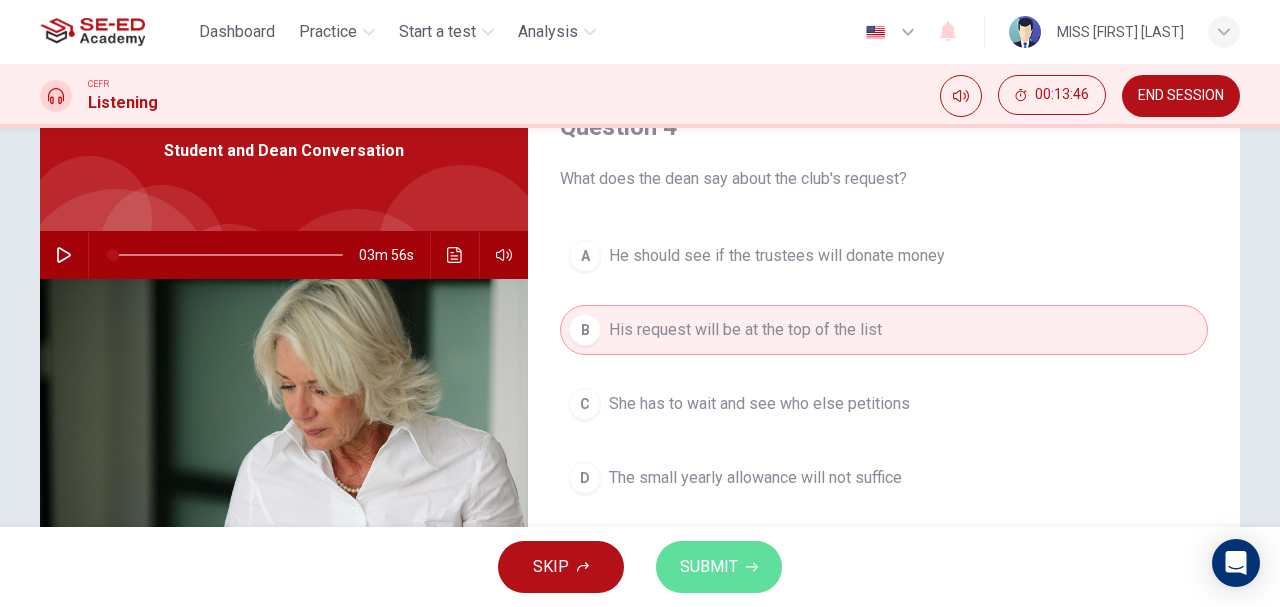 click on "SUBMIT" at bounding box center [719, 567] 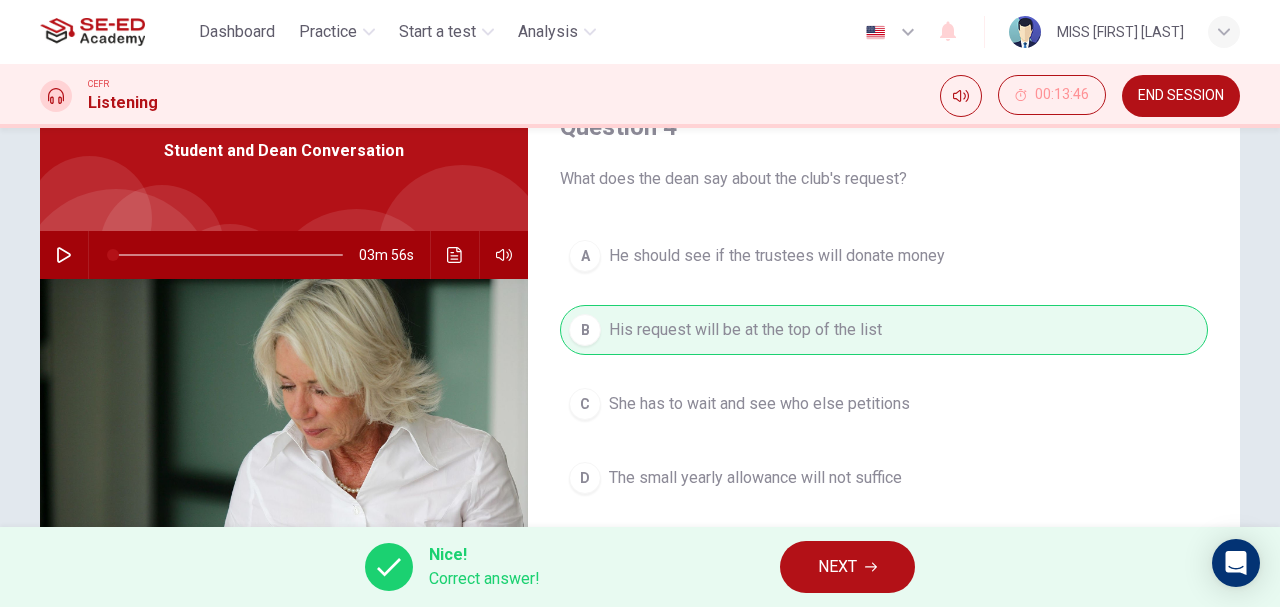 click on "NEXT" at bounding box center (847, 567) 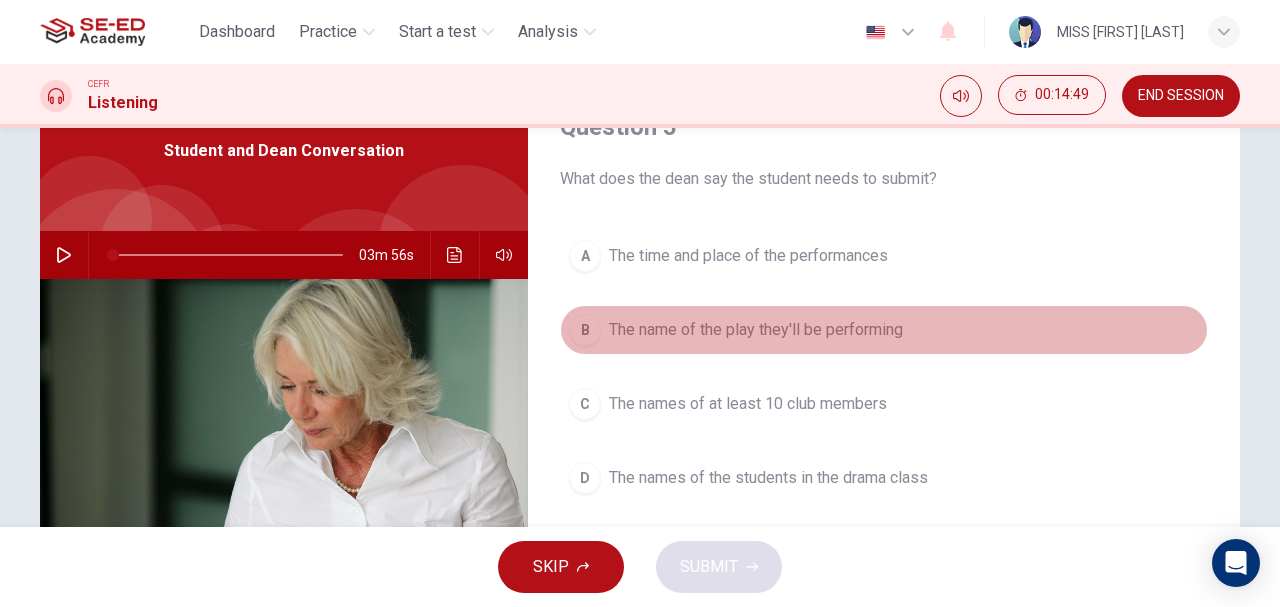 click on "The name of the play they'll be performing" at bounding box center (748, 256) 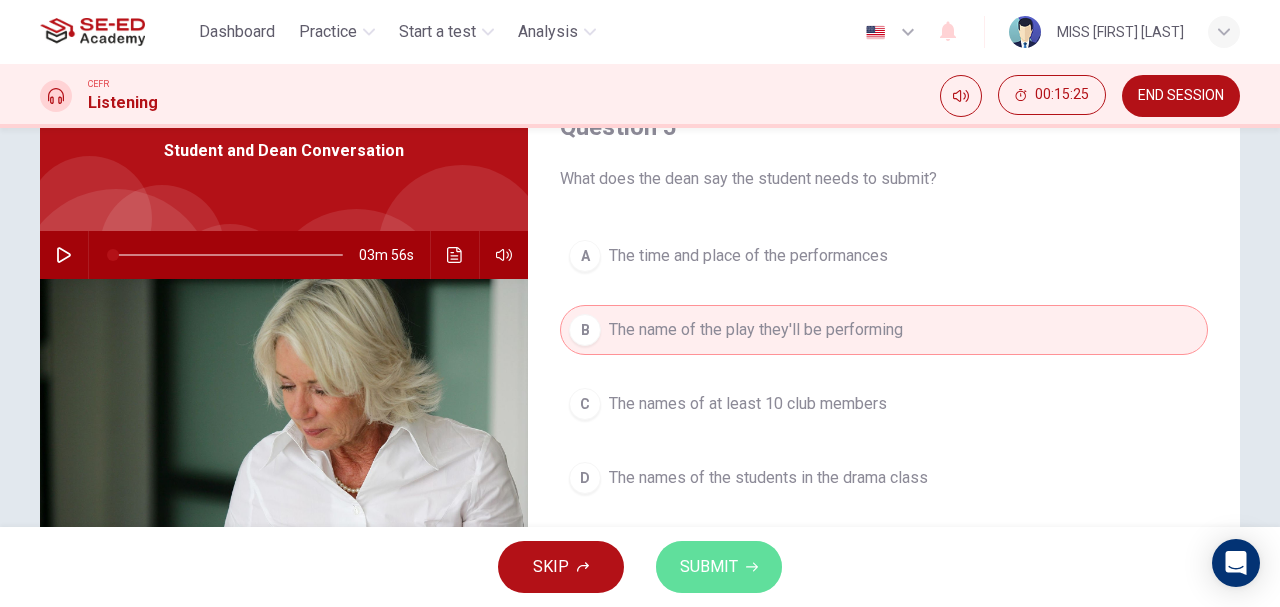 click on "SUBMIT" at bounding box center (719, 567) 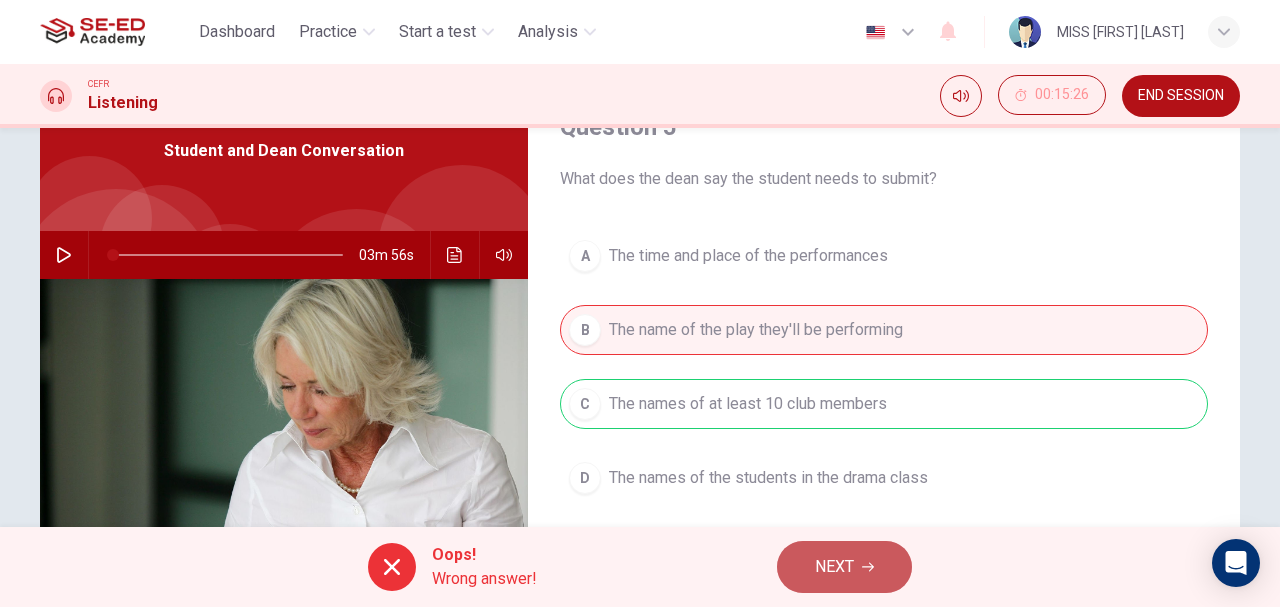 click on "NEXT" at bounding box center (834, 567) 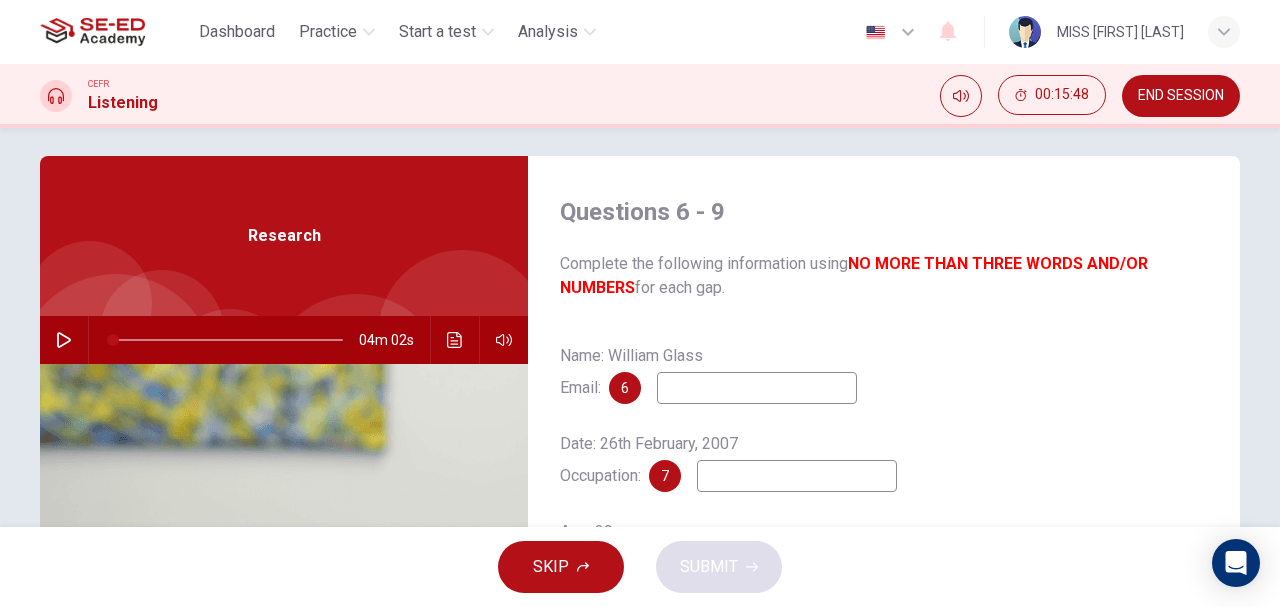 scroll, scrollTop: 0, scrollLeft: 0, axis: both 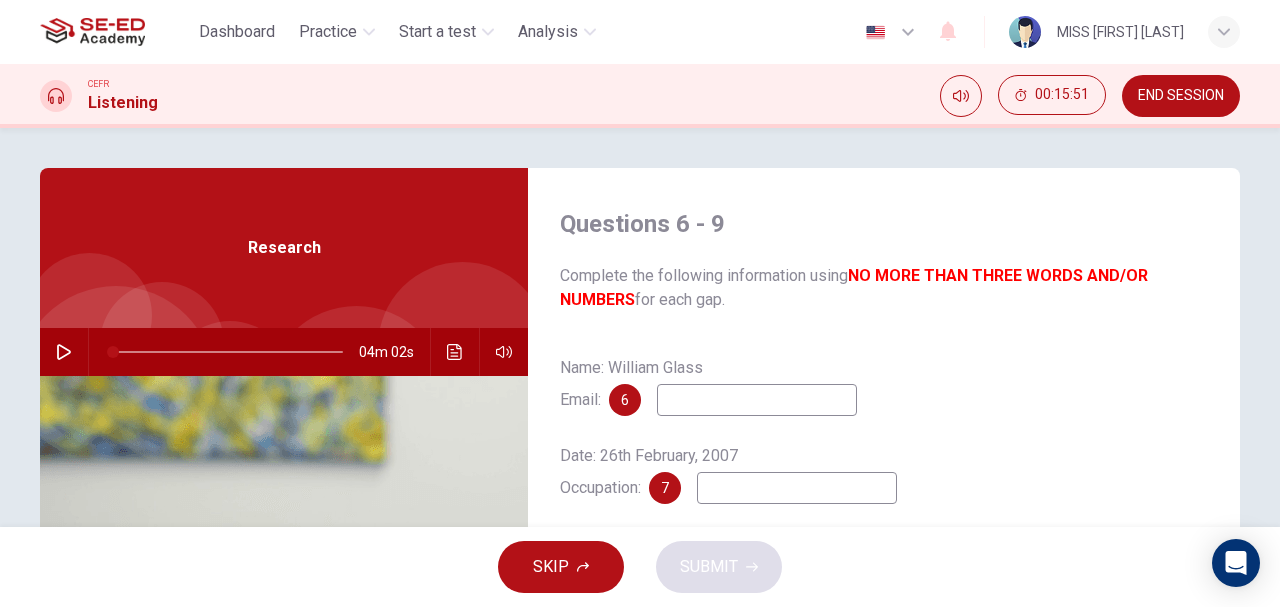 click at bounding box center [64, 352] 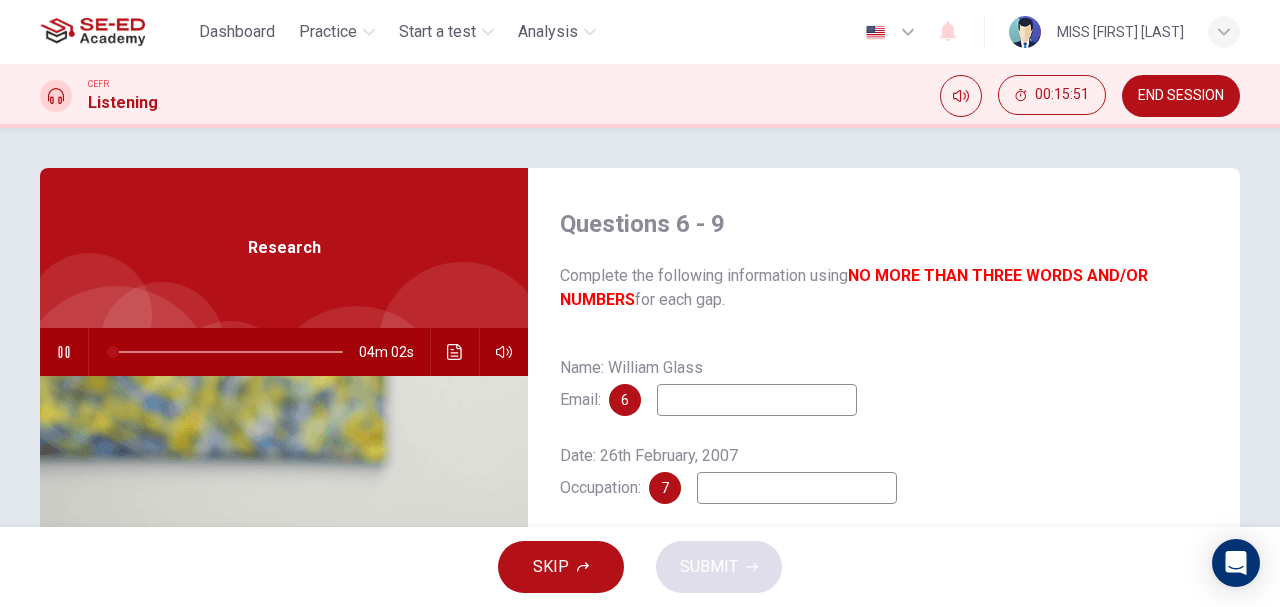 type 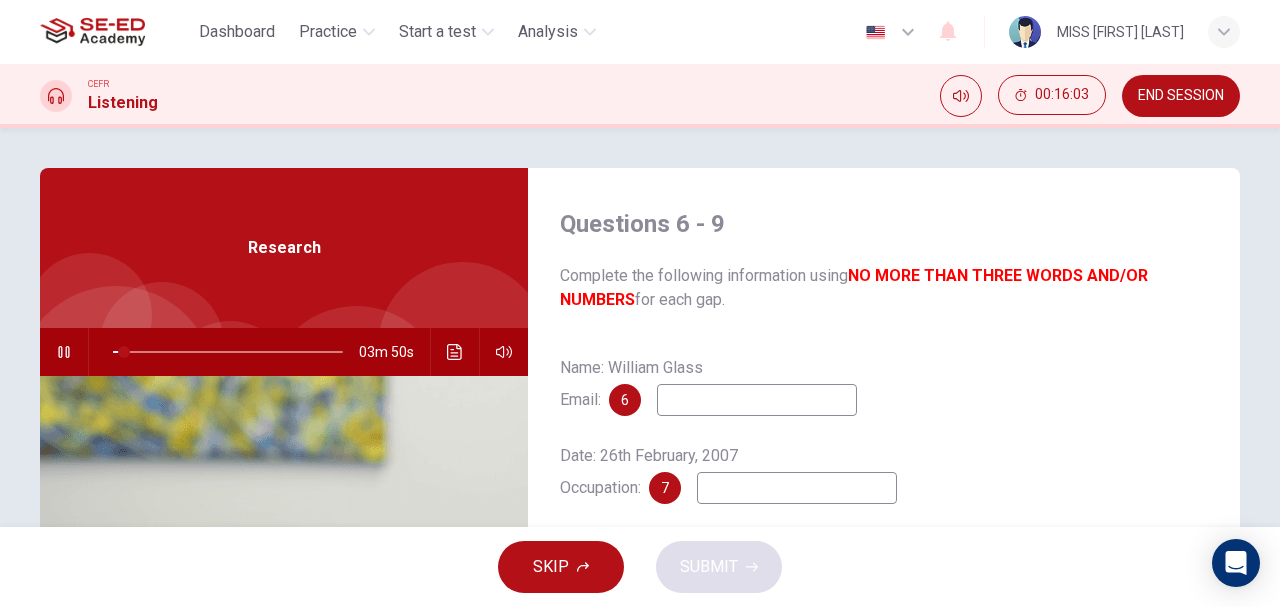 click at bounding box center (757, 400) 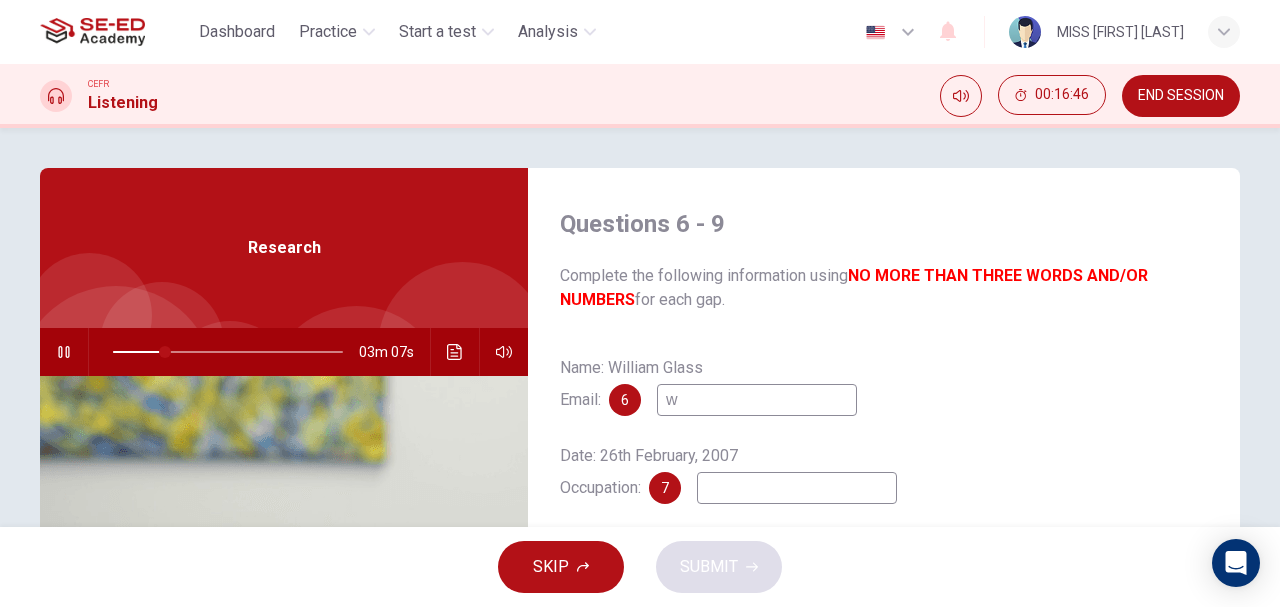 click on "03m 07s" at bounding box center (284, 352) 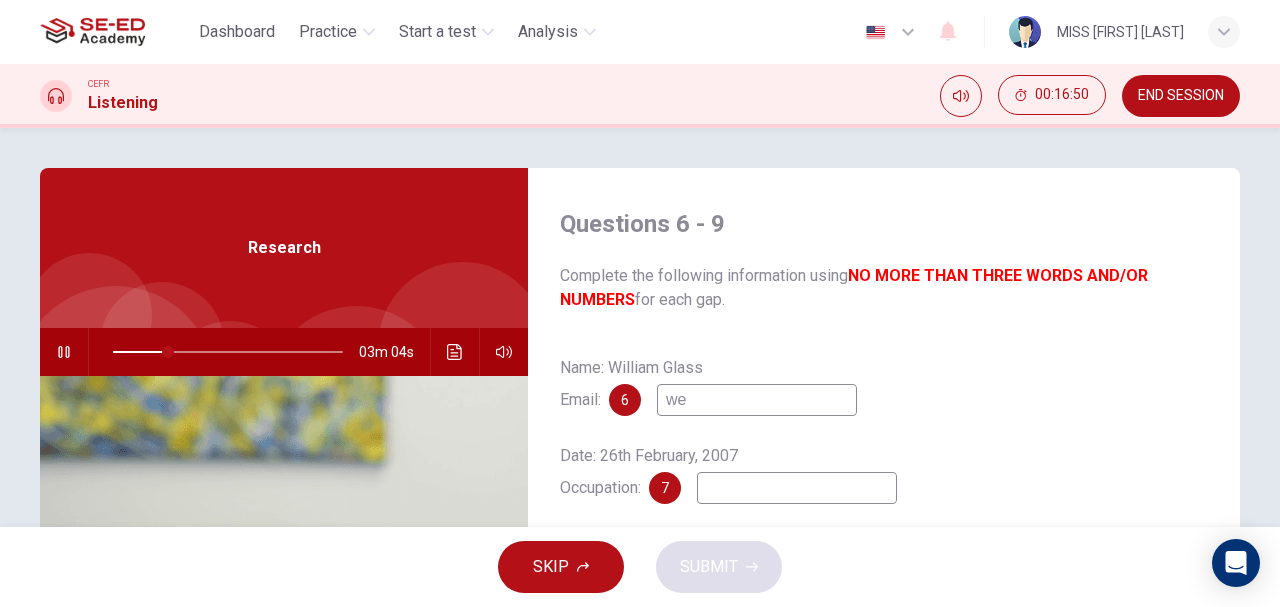click on "we" at bounding box center (757, 400) 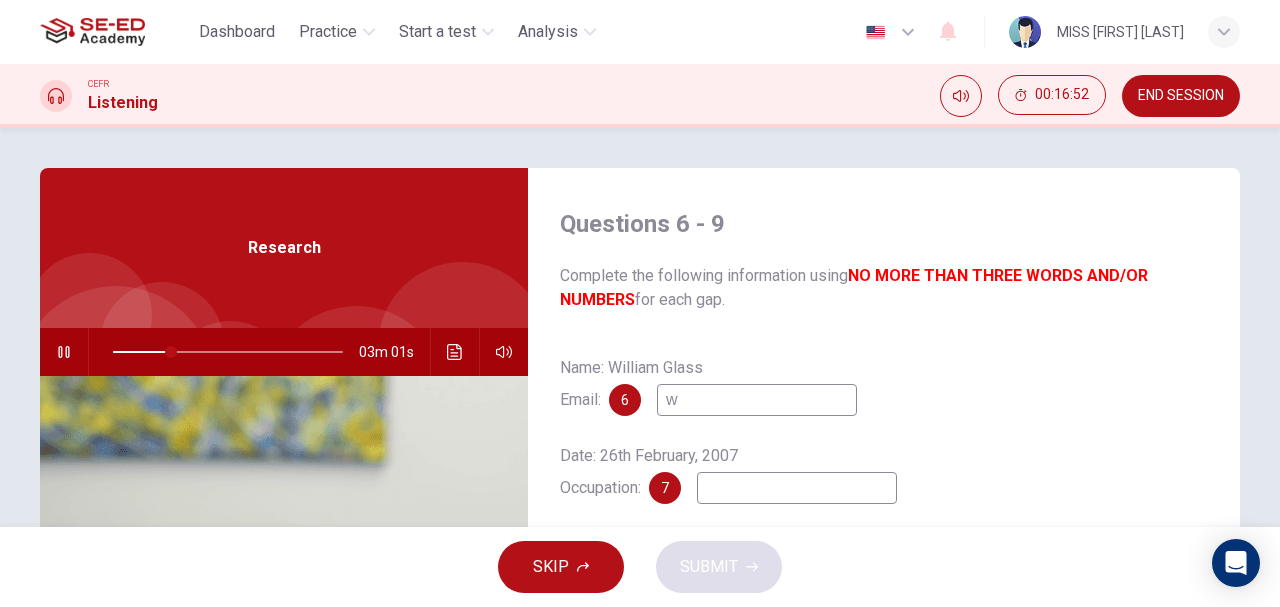 click at bounding box center (63, 352) 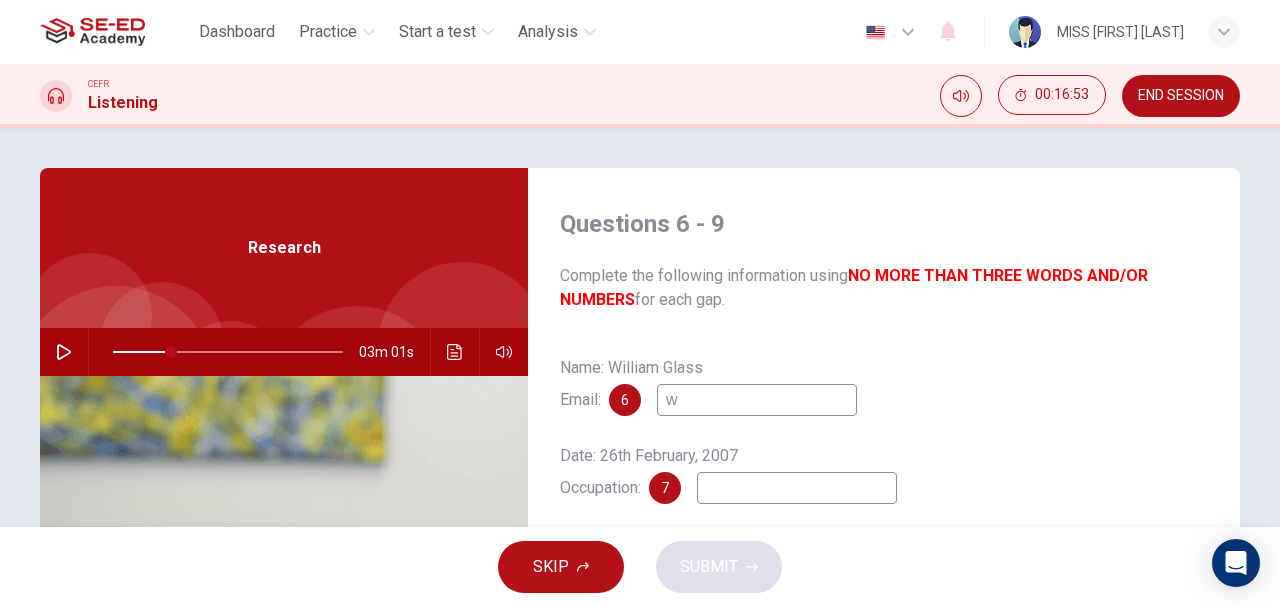 click on "w" at bounding box center [757, 400] 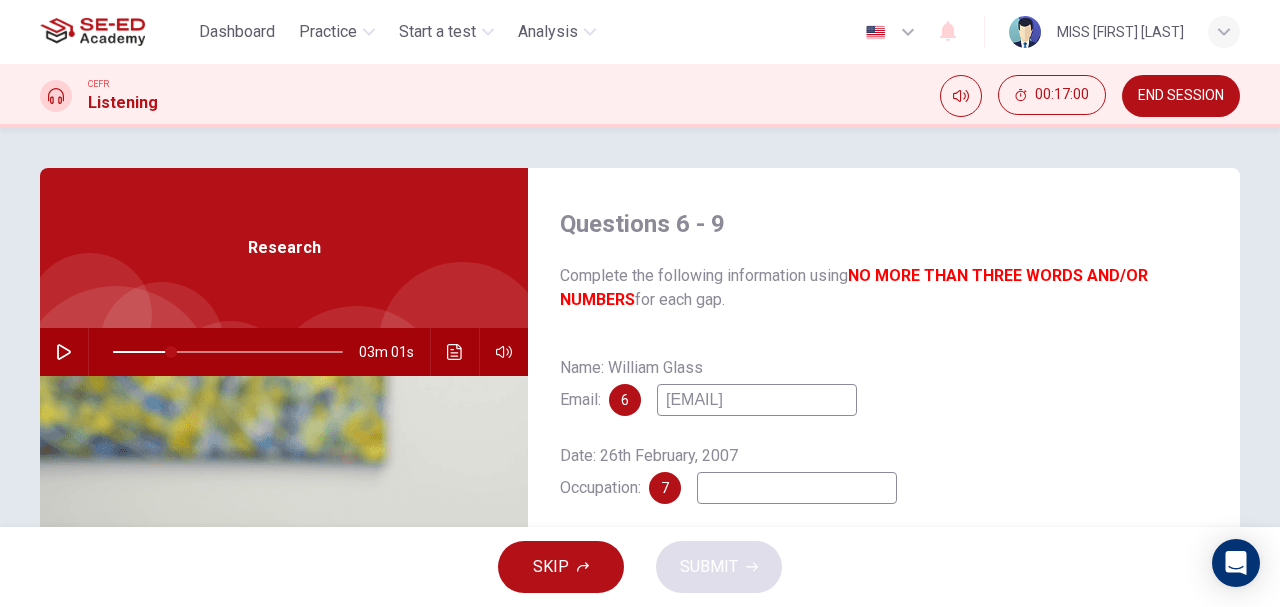 type on "[EMAIL]" 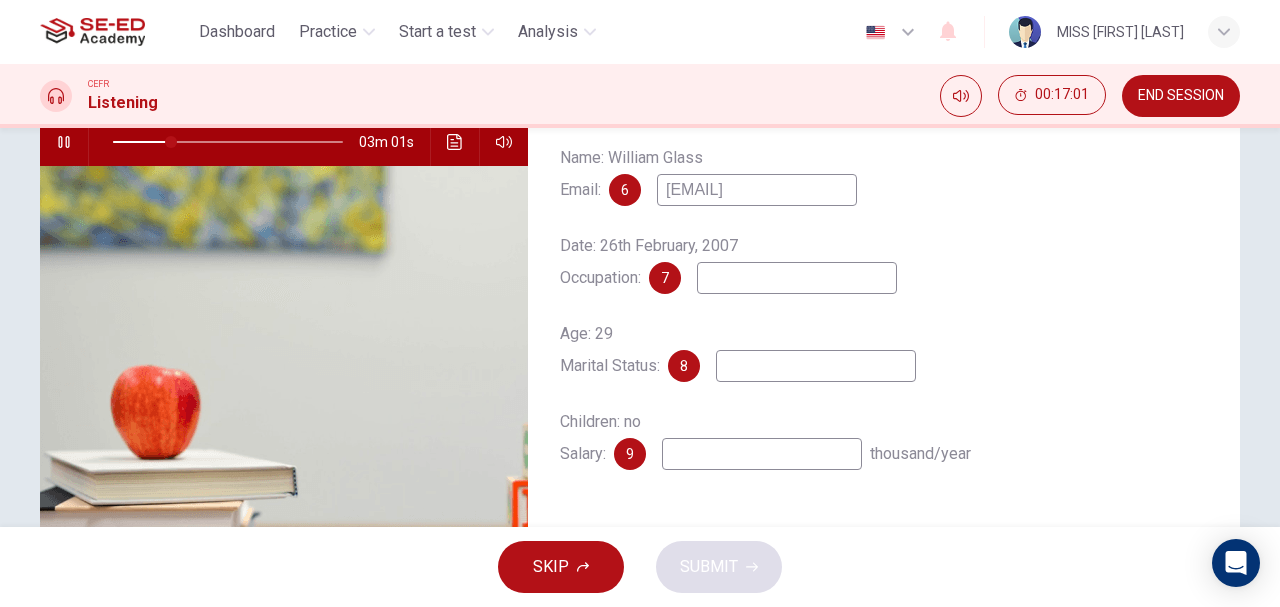 scroll, scrollTop: 222, scrollLeft: 0, axis: vertical 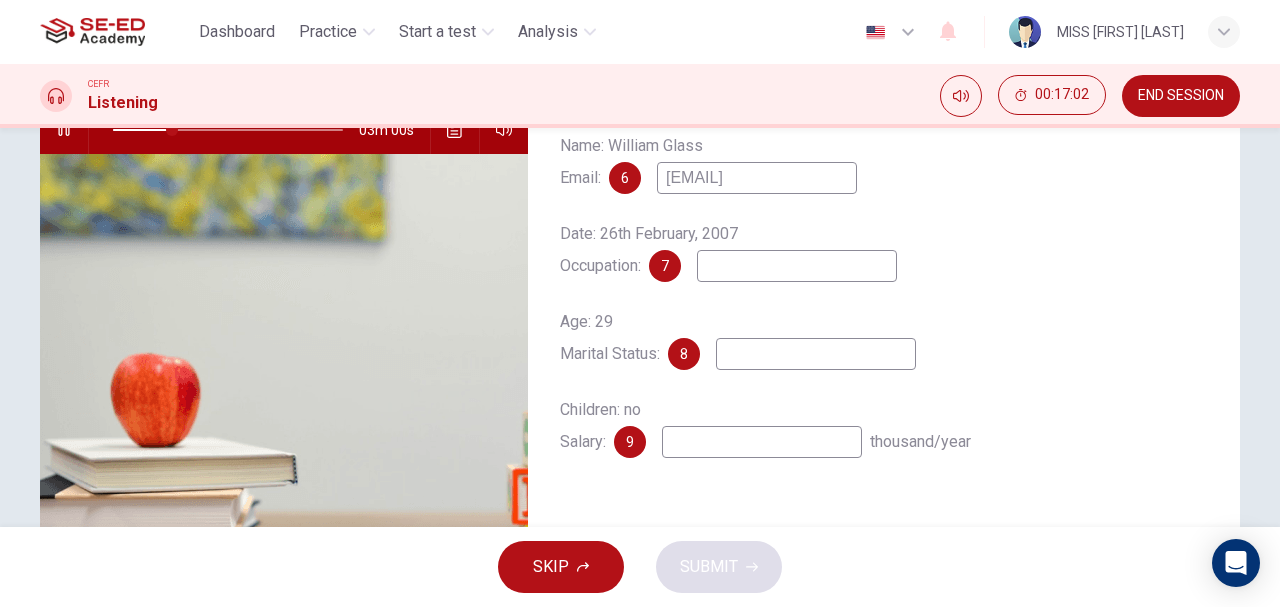 click on "Name: [FIRST] [LAST]
Email:  6 [EMAIL] Date: 26th February, 2007
Occupation:  7 Age: 29
Marital Status:  8 Children: no
Salary:  9  thousand/year" at bounding box center [884, 314] 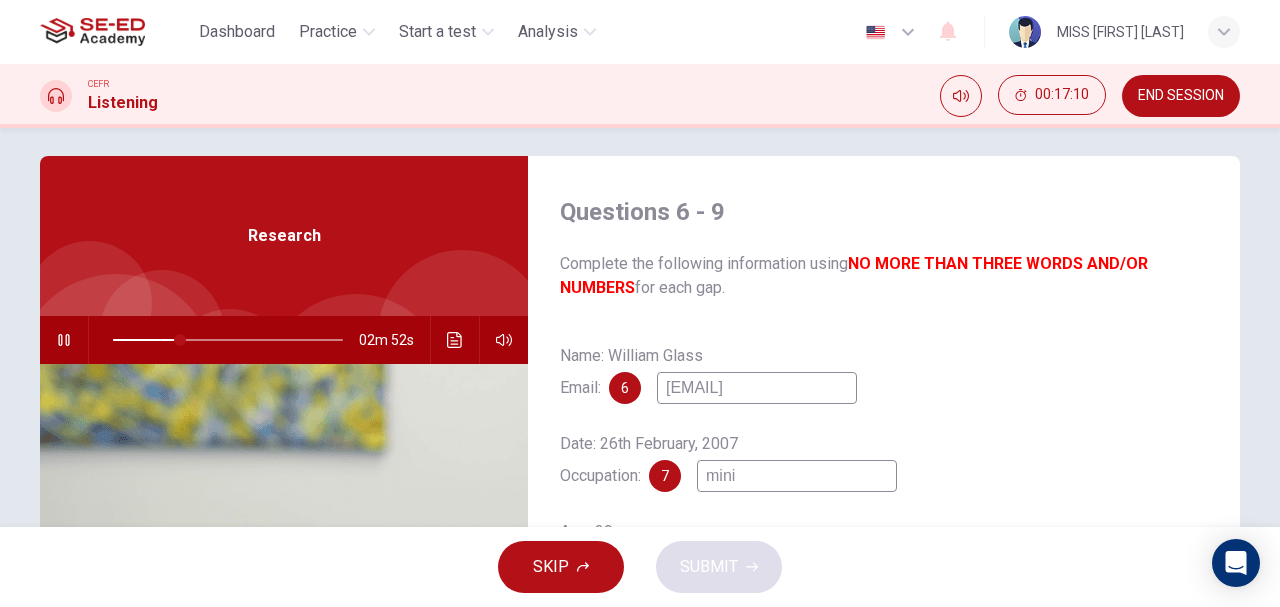 scroll, scrollTop: 0, scrollLeft: 0, axis: both 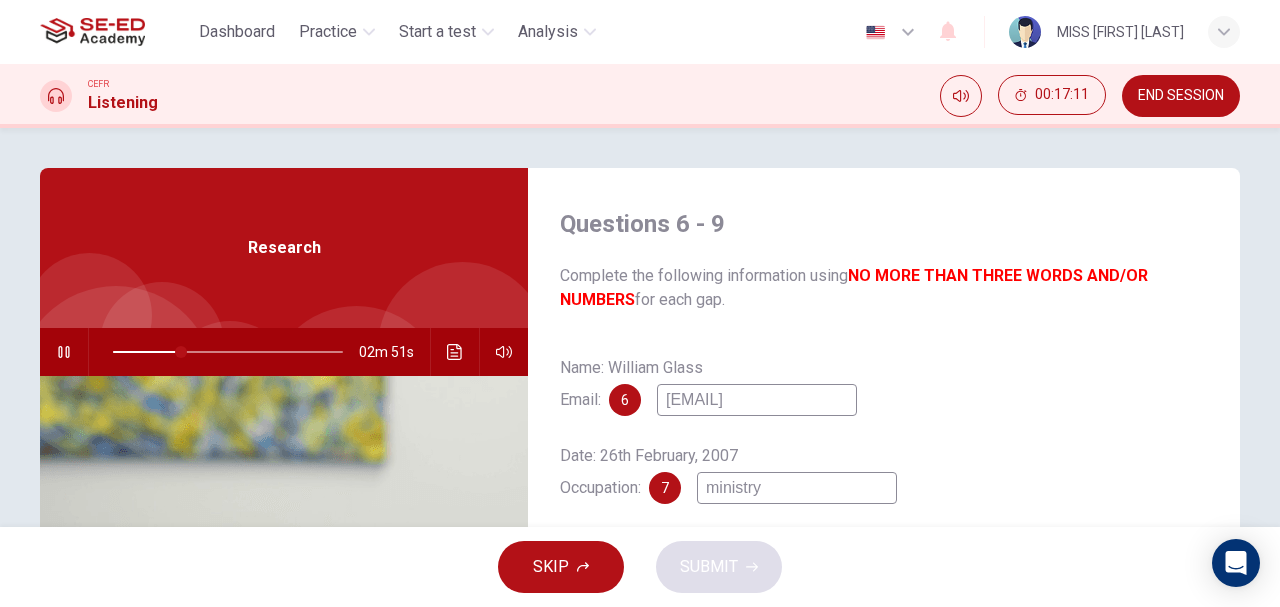 click at bounding box center (64, 352) 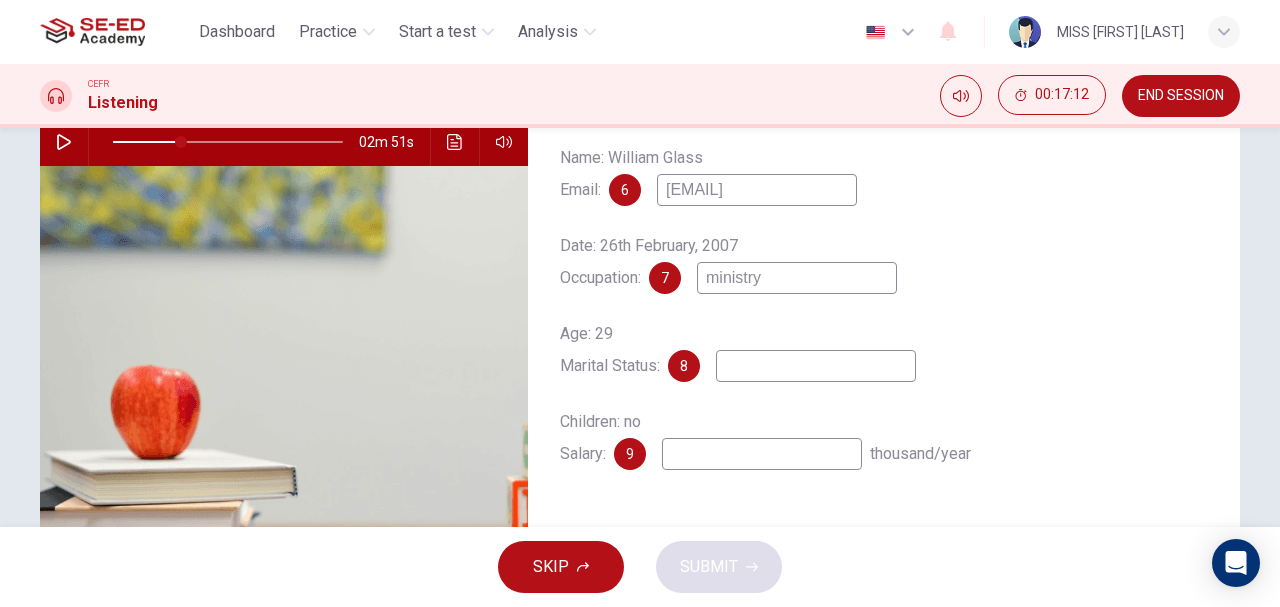 scroll, scrollTop: 222, scrollLeft: 0, axis: vertical 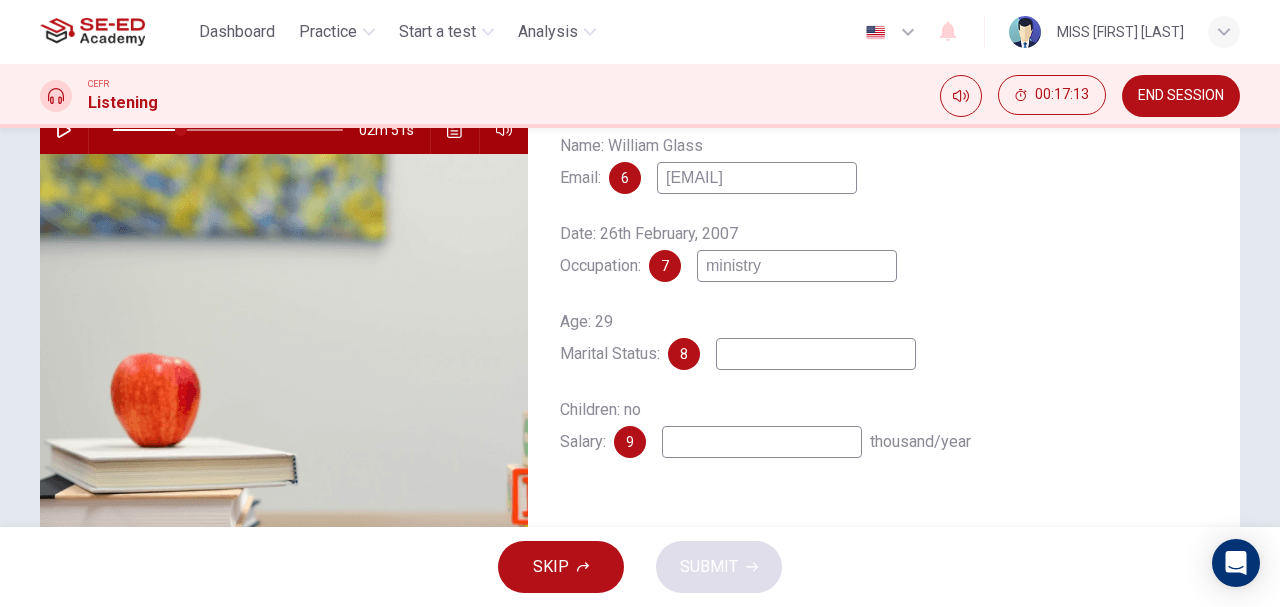 click on "ministry" at bounding box center [757, 178] 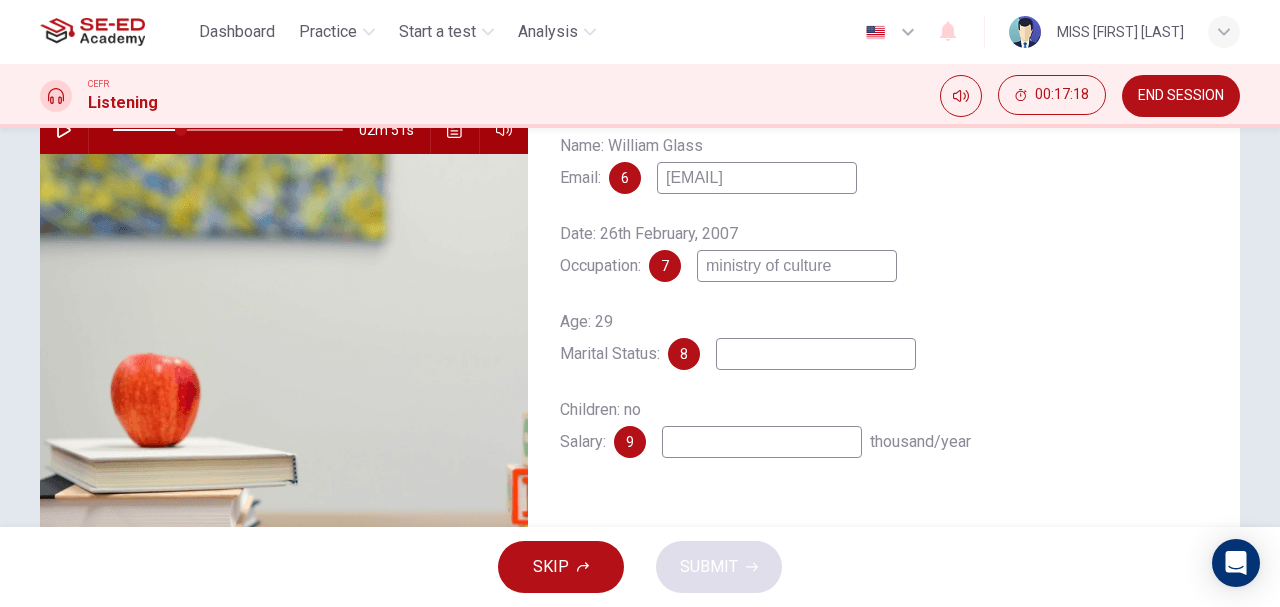 type on "ministry of culture" 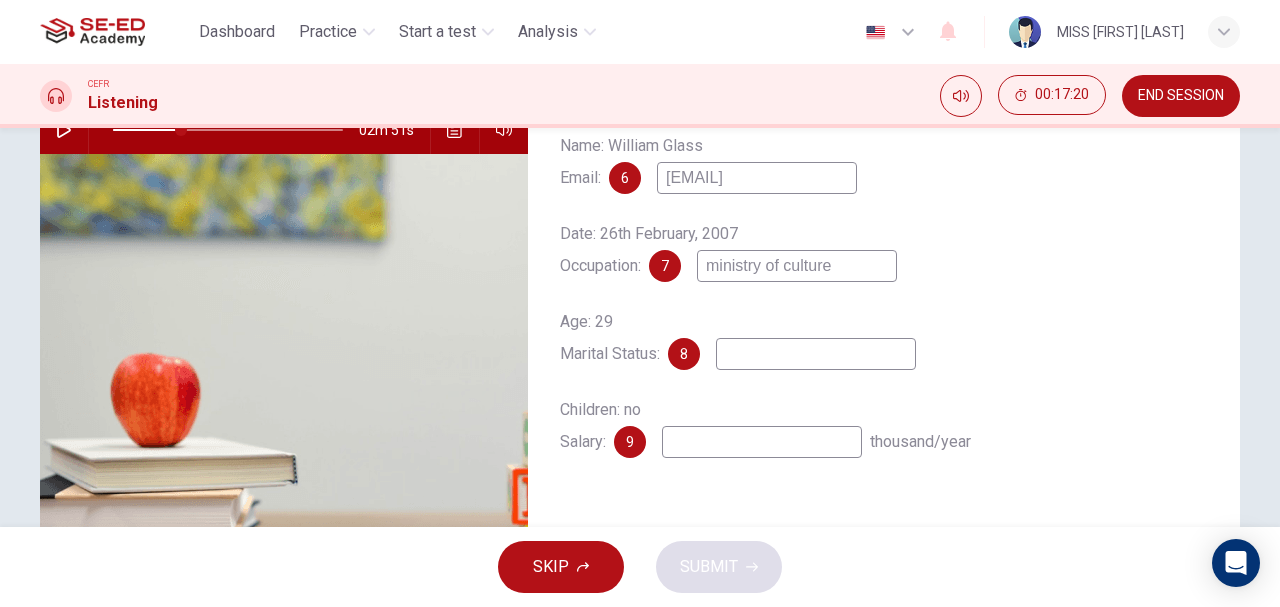 click on "CEFR Listening 00:17:20 END SESSION" at bounding box center [640, 96] 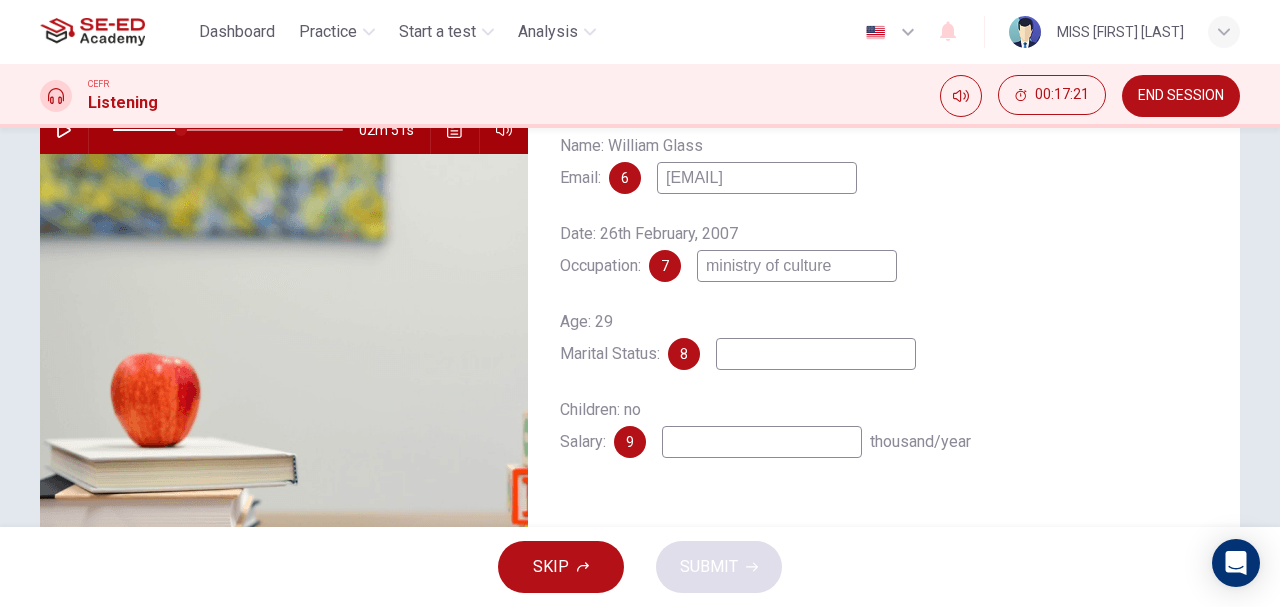 click at bounding box center (64, 130) 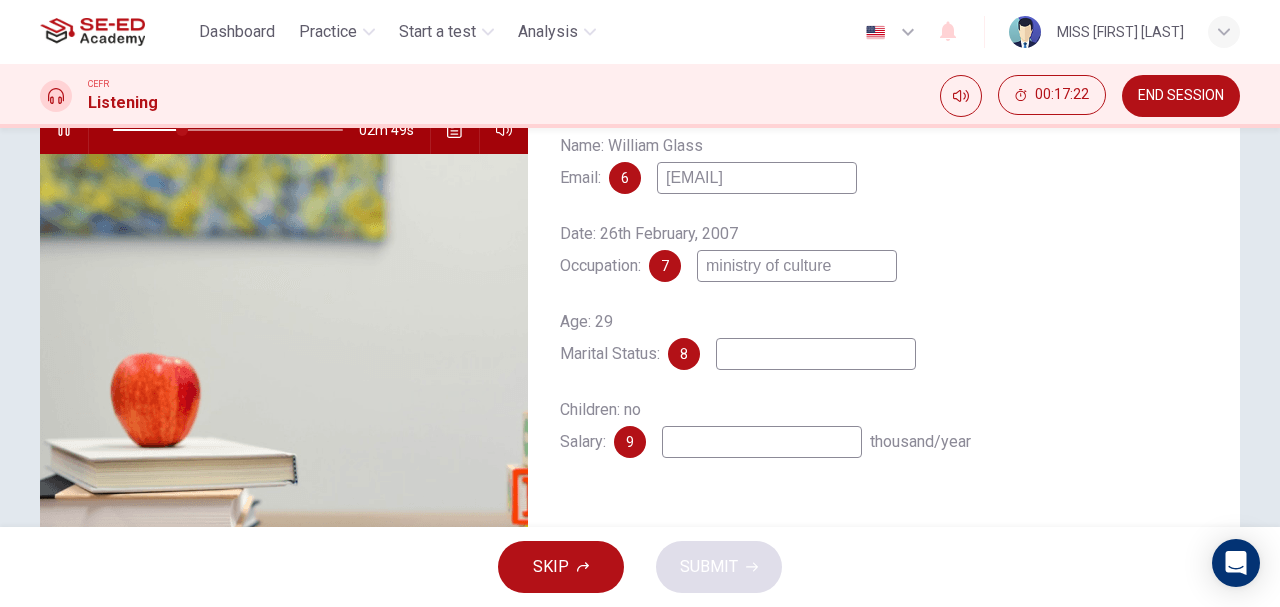 click at bounding box center (757, 178) 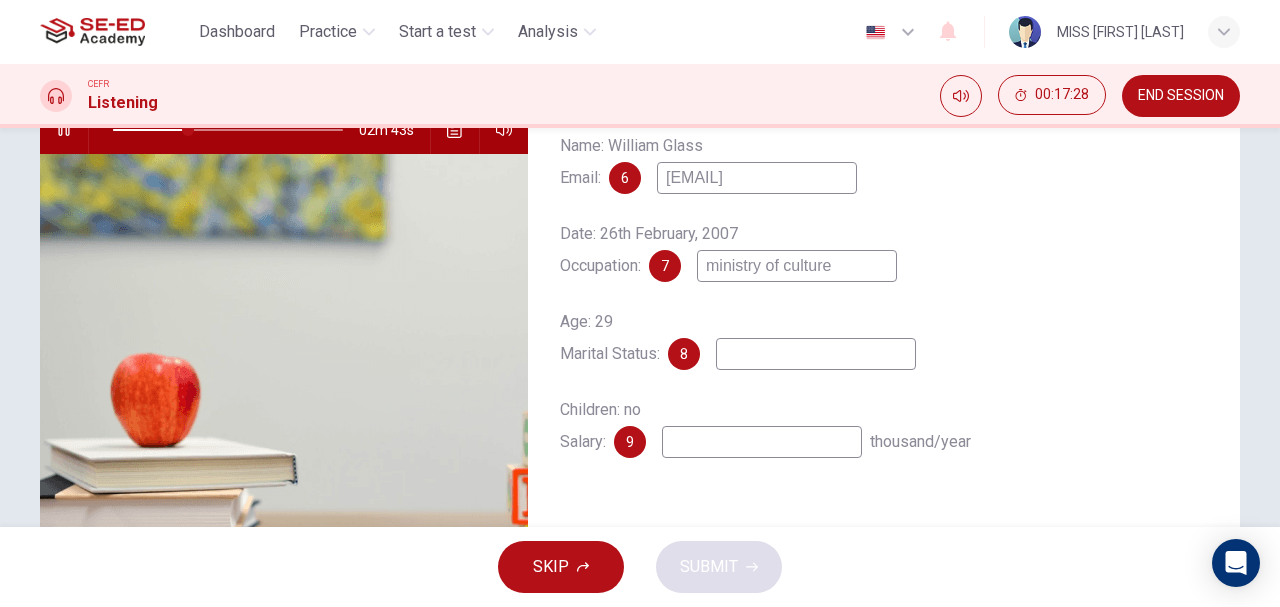 click at bounding box center (63, 130) 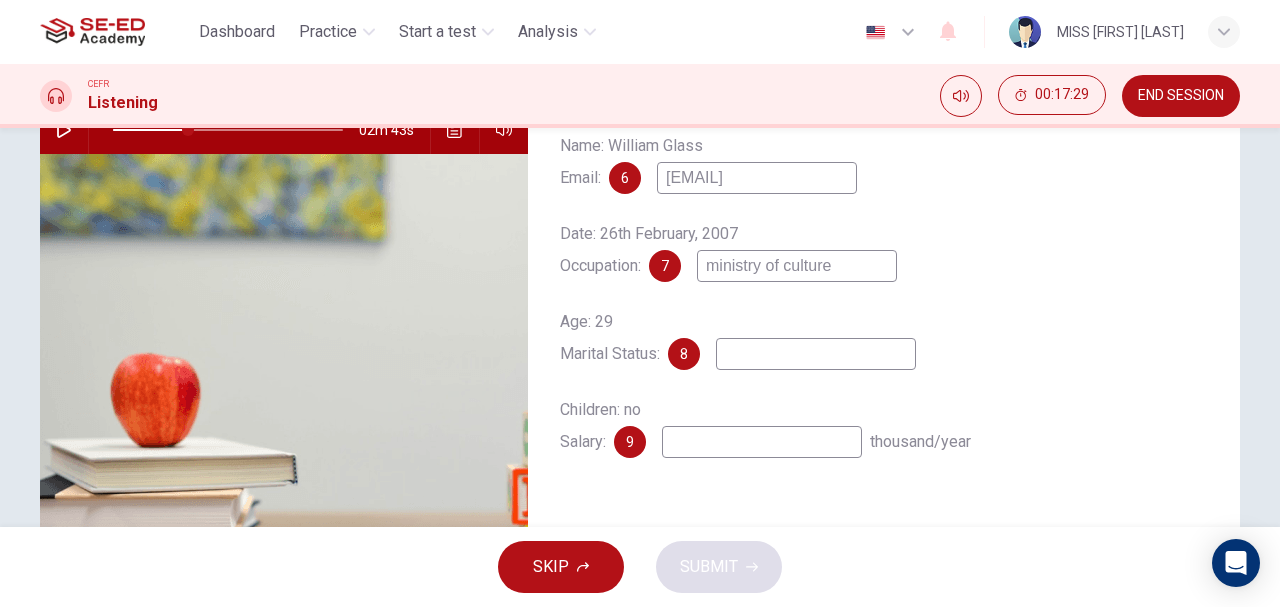 click at bounding box center [757, 178] 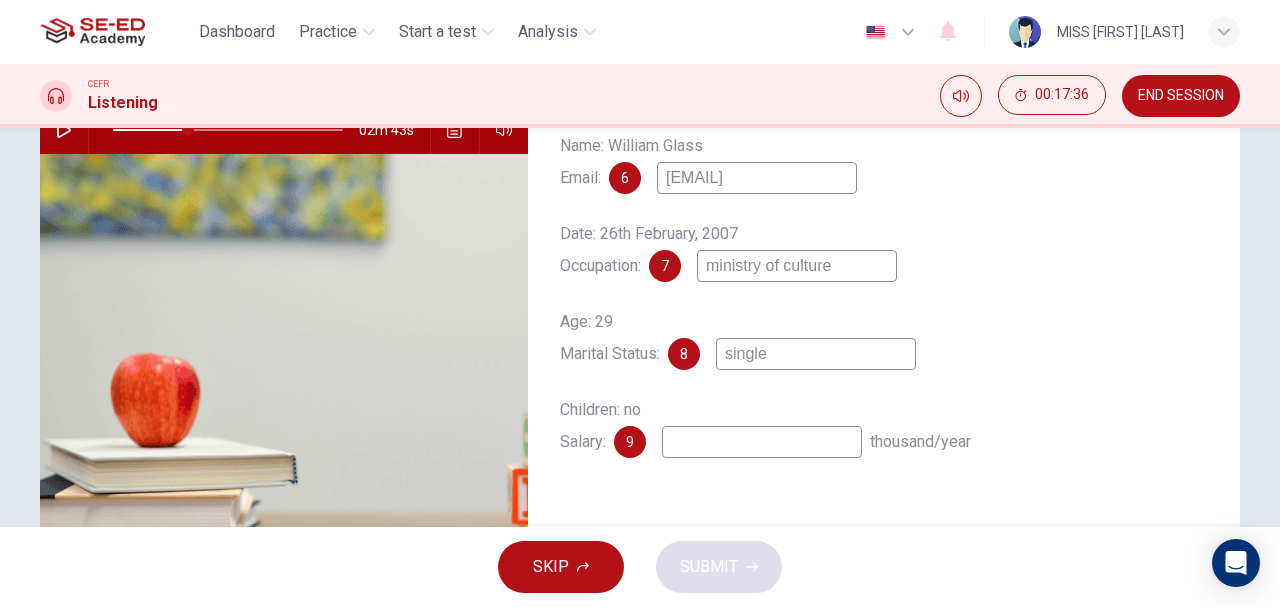 type on "single" 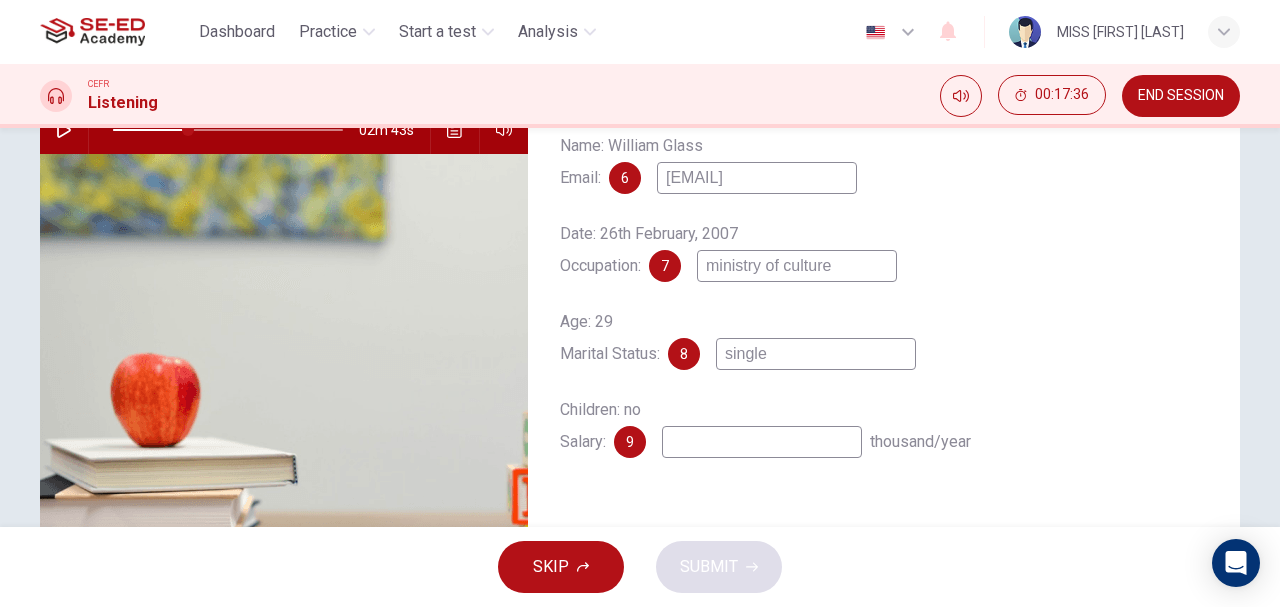 click at bounding box center [757, 178] 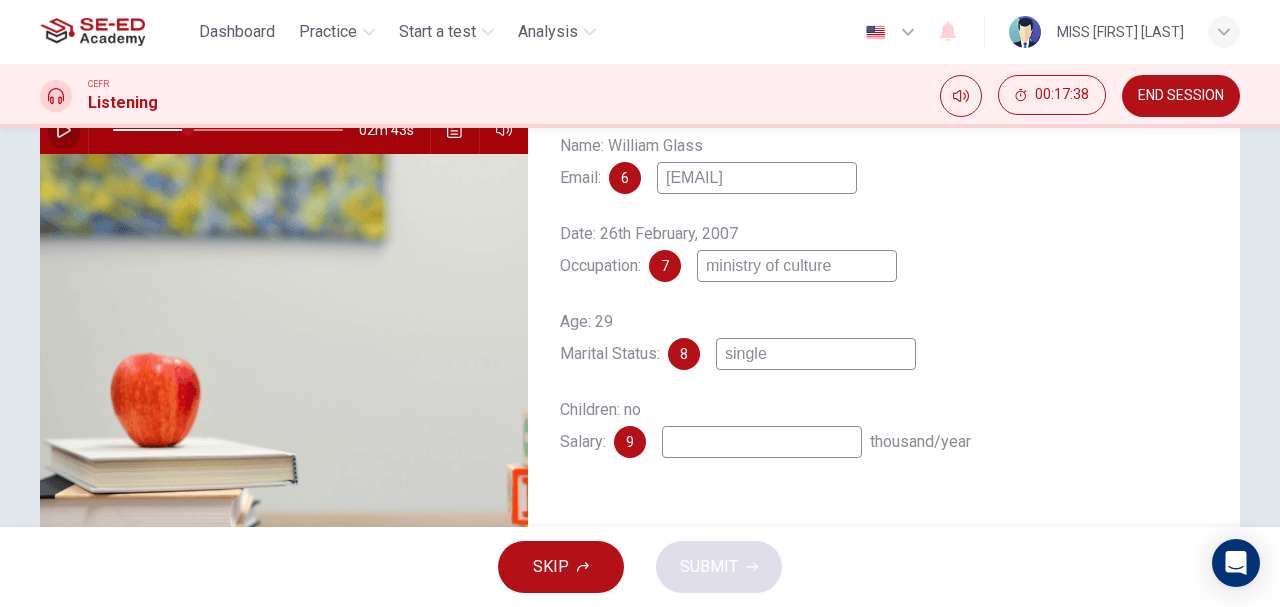 click at bounding box center [64, 130] 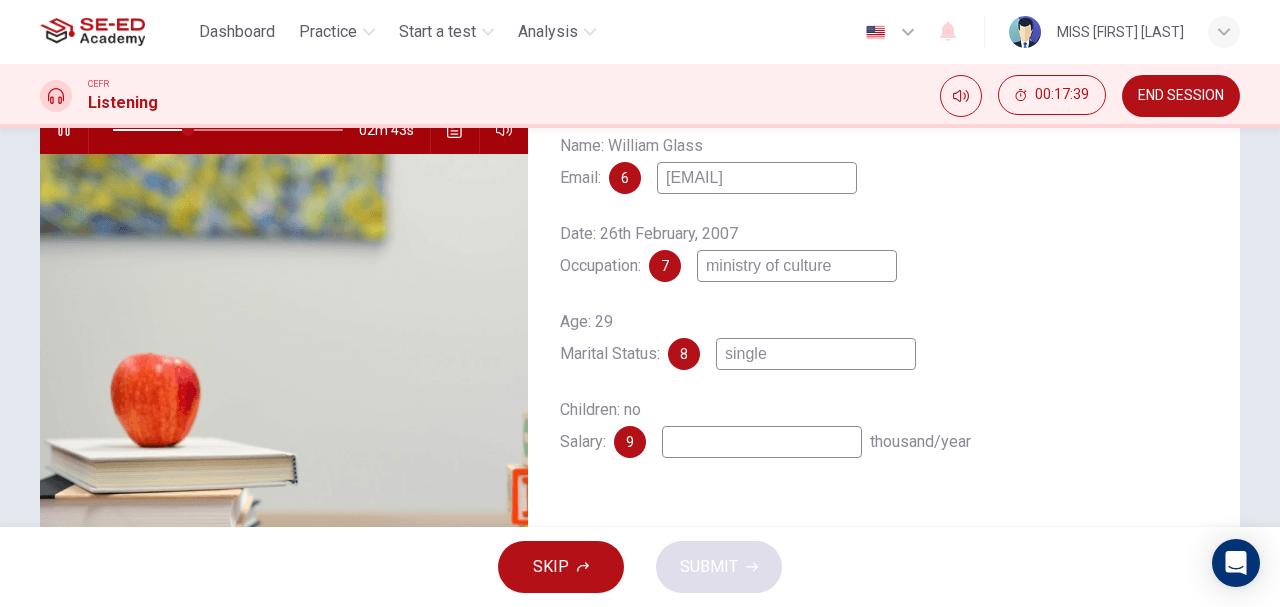click at bounding box center [757, 178] 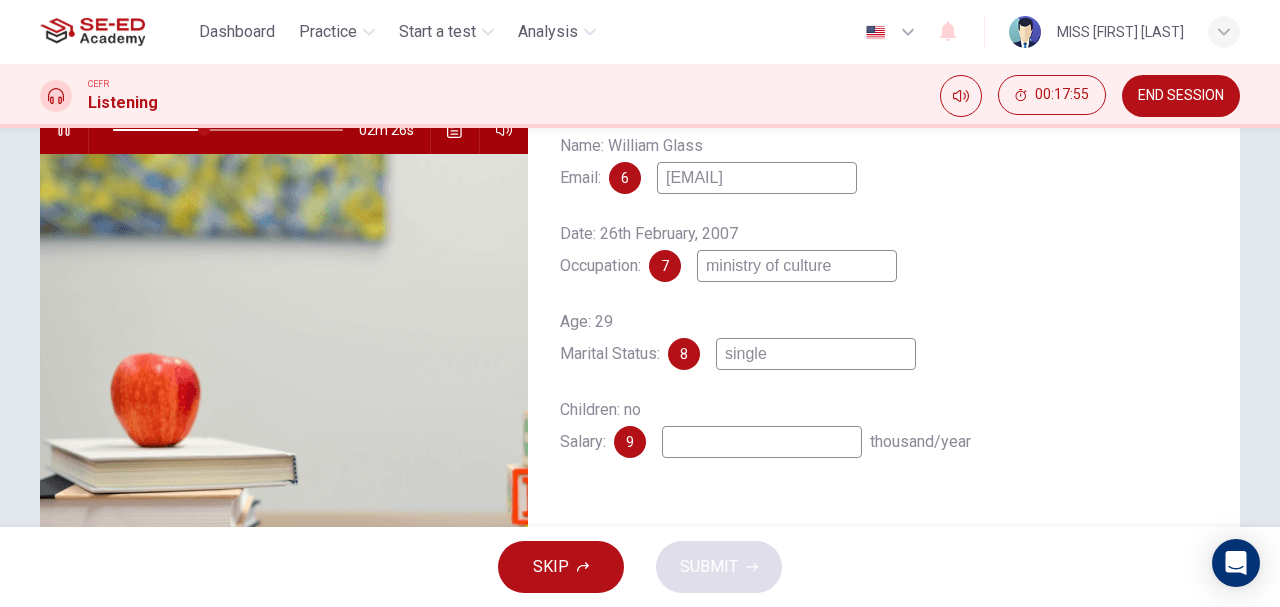 click at bounding box center (64, 130) 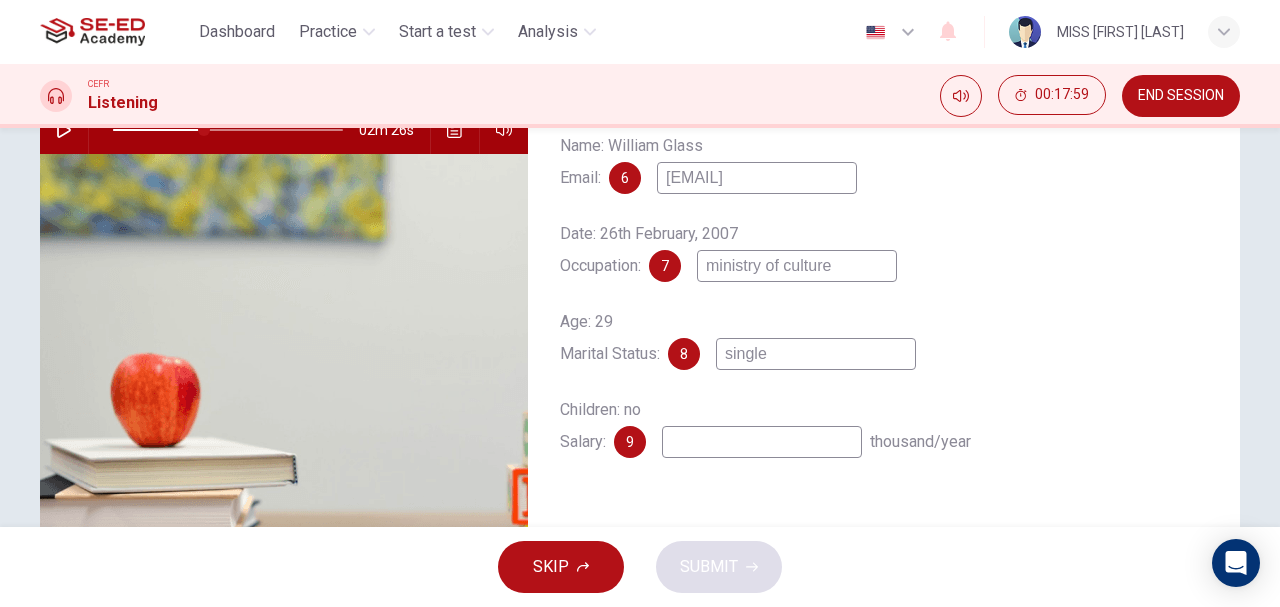 click at bounding box center (757, 178) 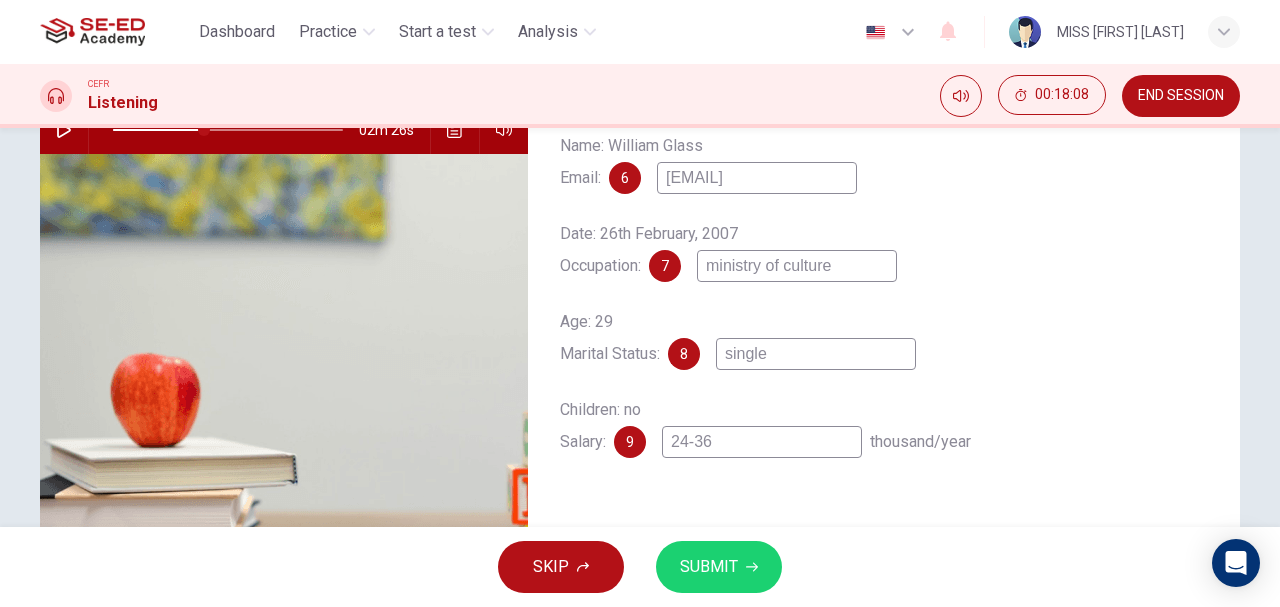 click on "24-36" at bounding box center [757, 178] 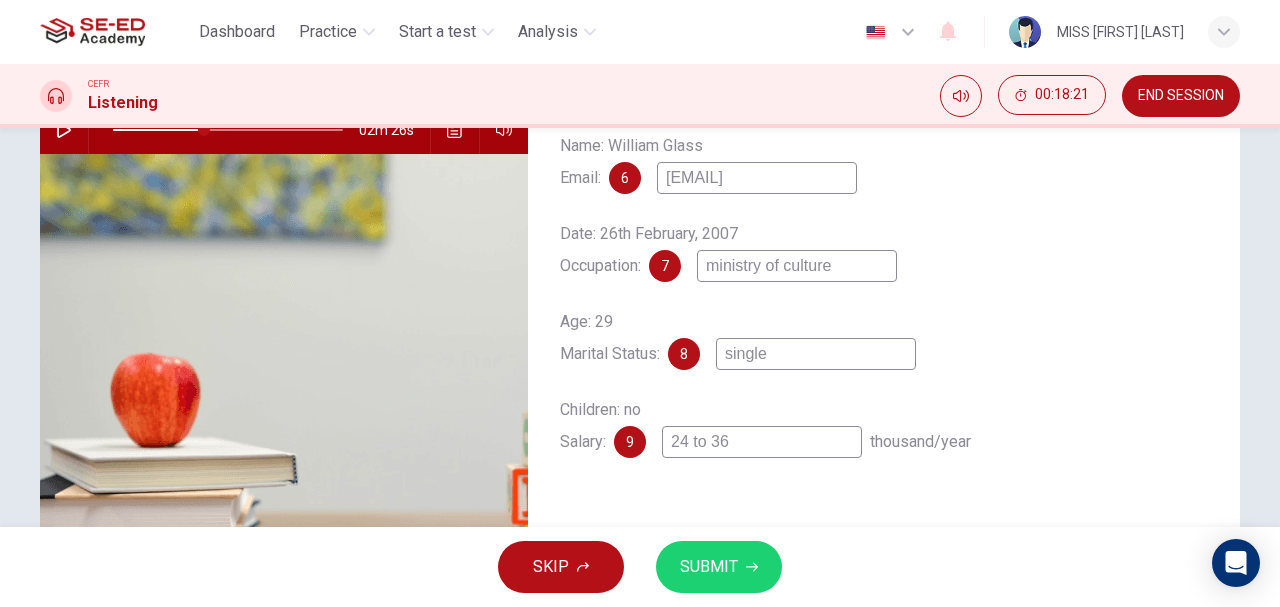 type on "24 to 36" 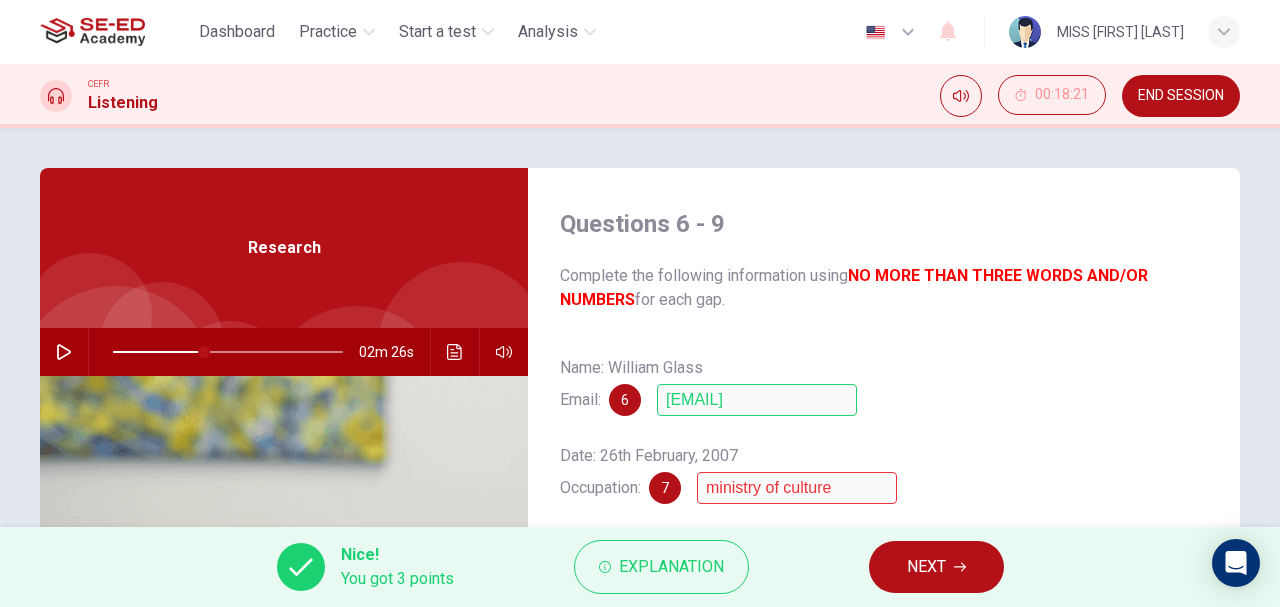 scroll, scrollTop: 222, scrollLeft: 0, axis: vertical 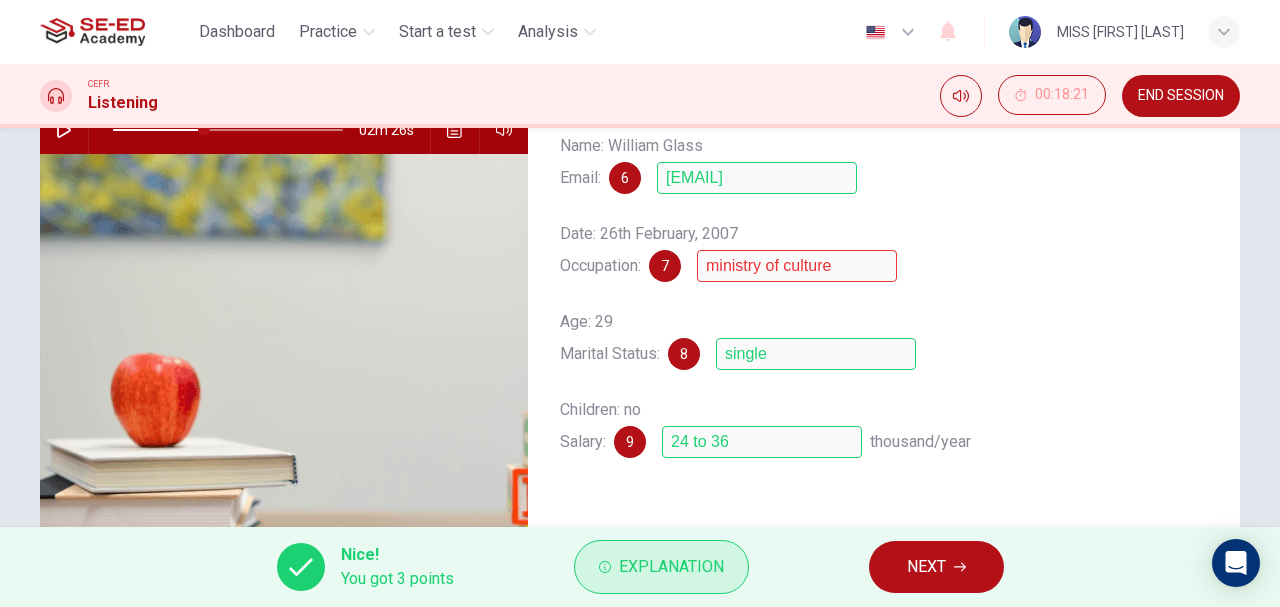 click on "Explanation" at bounding box center (661, 567) 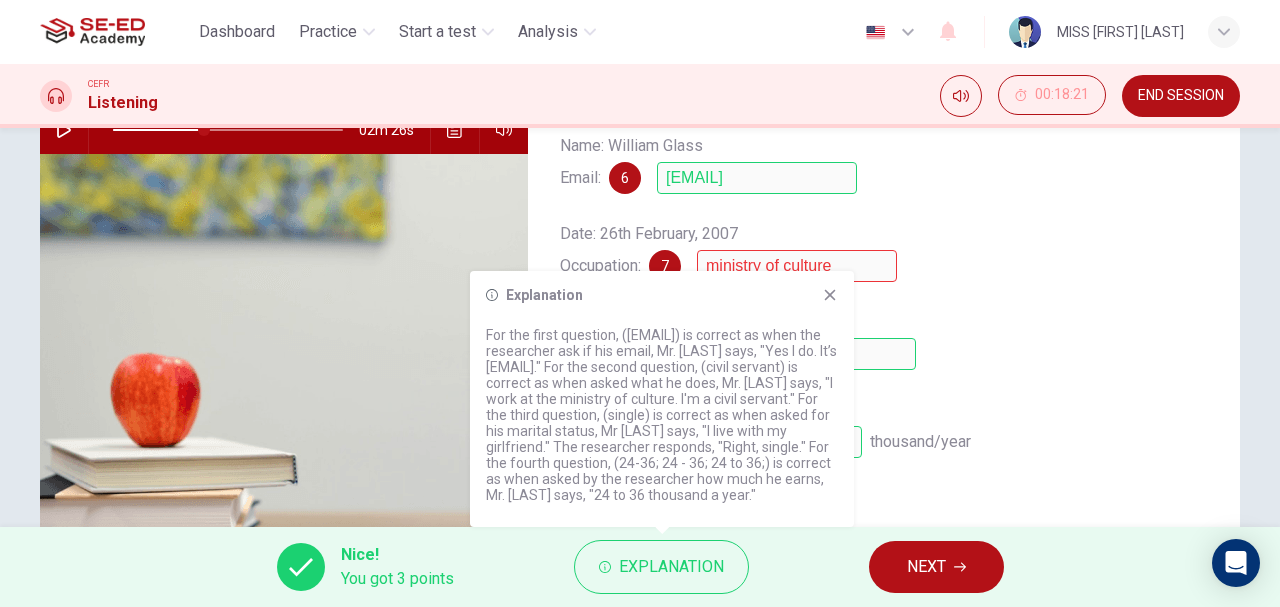 click at bounding box center [830, 295] 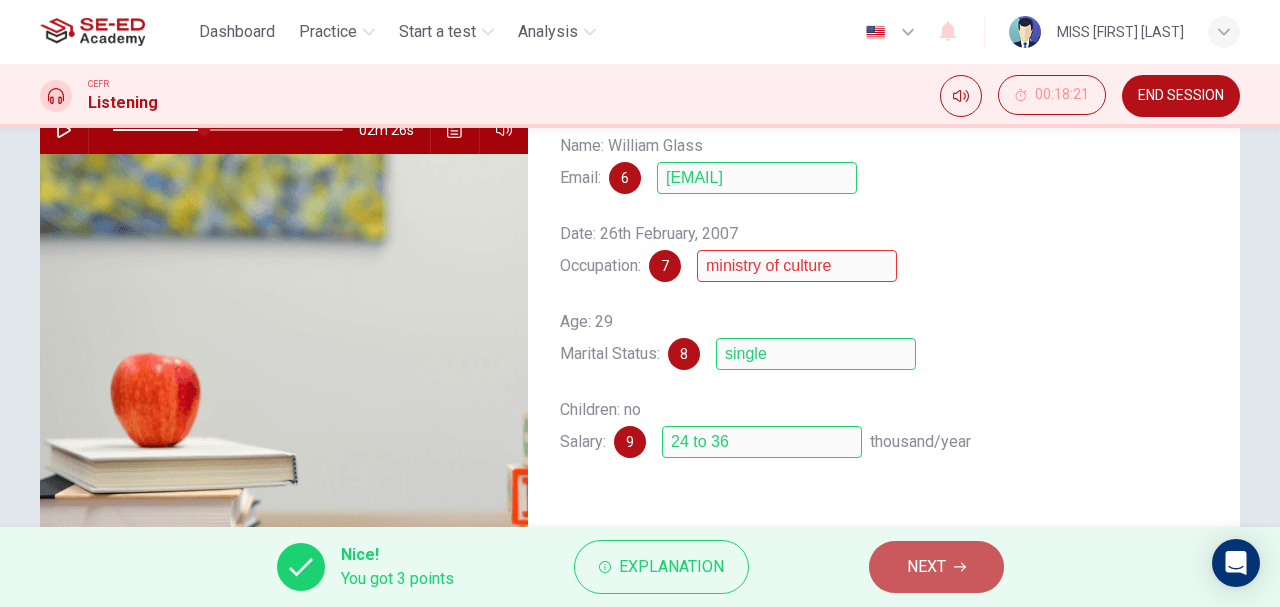 click on "NEXT" at bounding box center [936, 567] 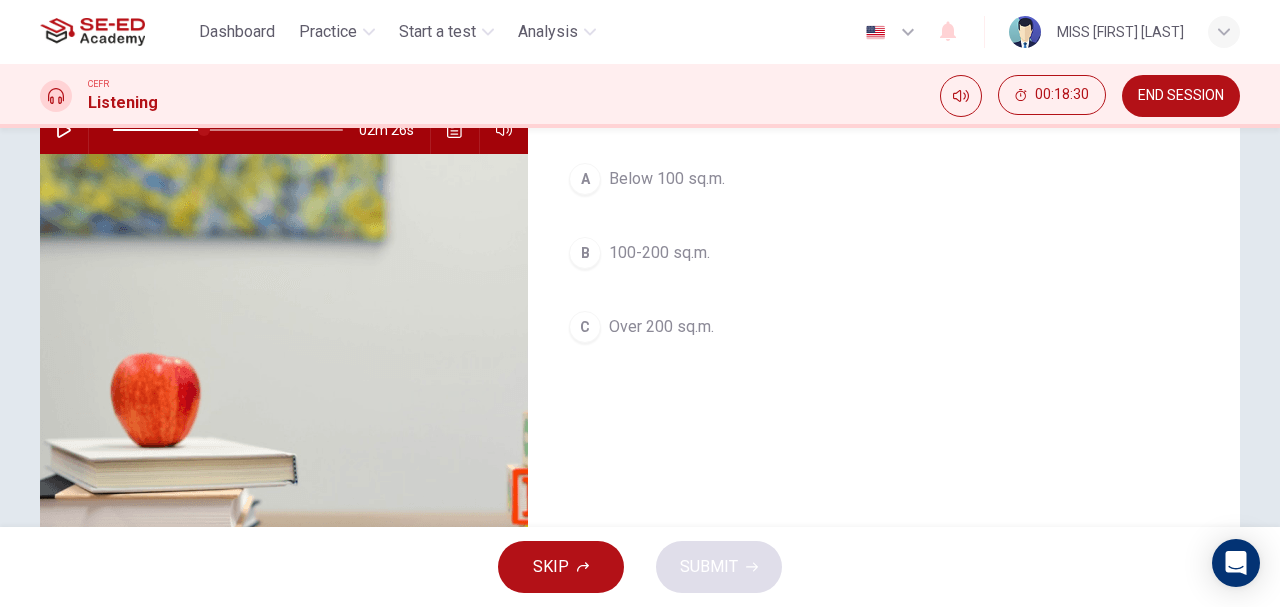 scroll, scrollTop: 0, scrollLeft: 0, axis: both 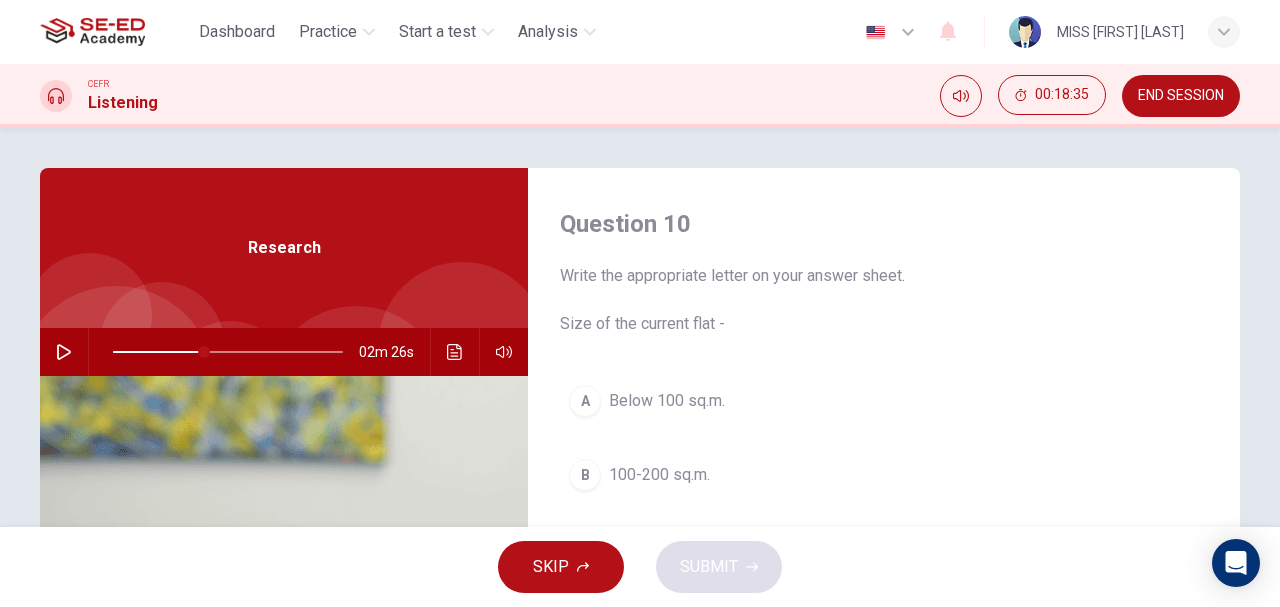 click at bounding box center [64, 352] 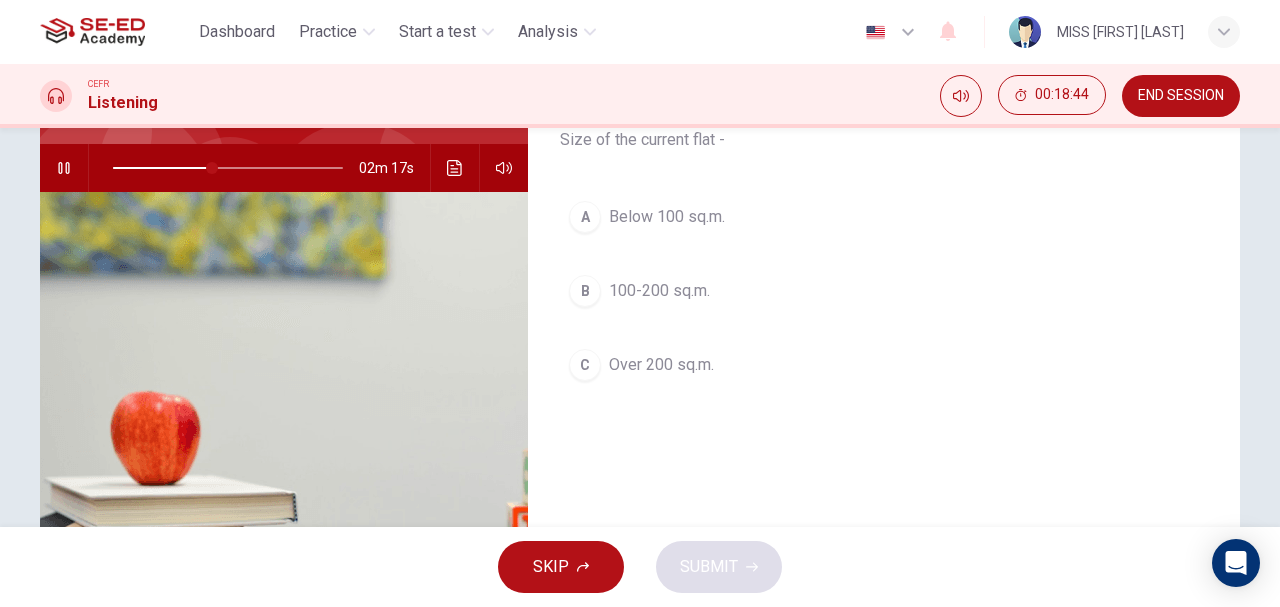 scroll, scrollTop: 222, scrollLeft: 0, axis: vertical 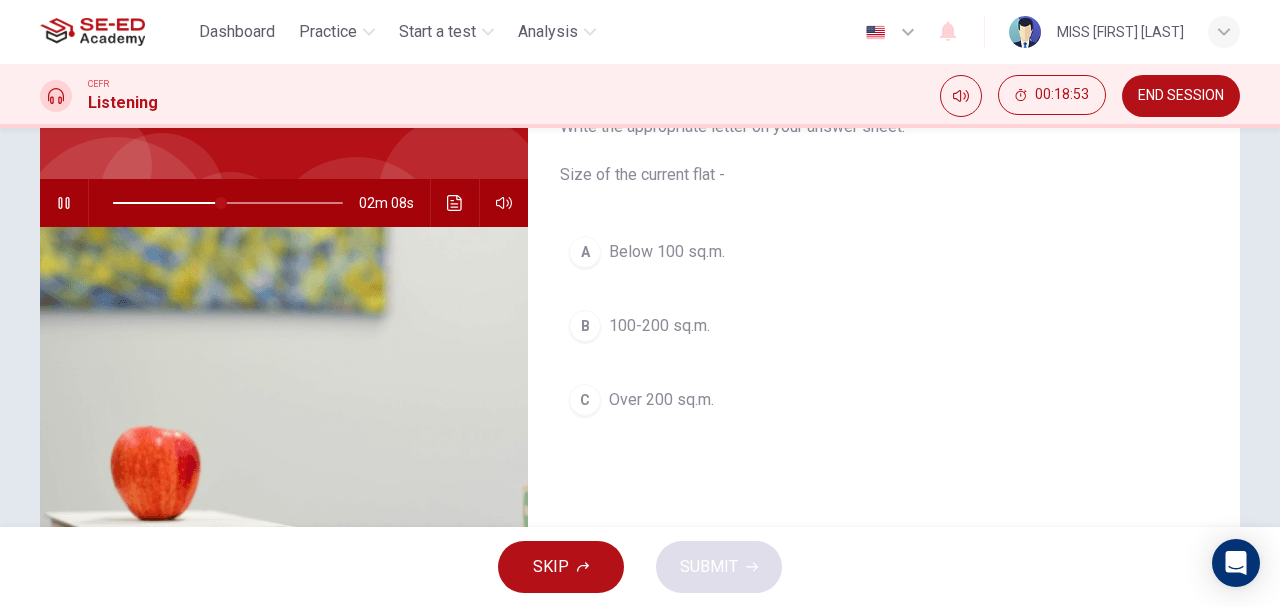 click at bounding box center (64, 203) 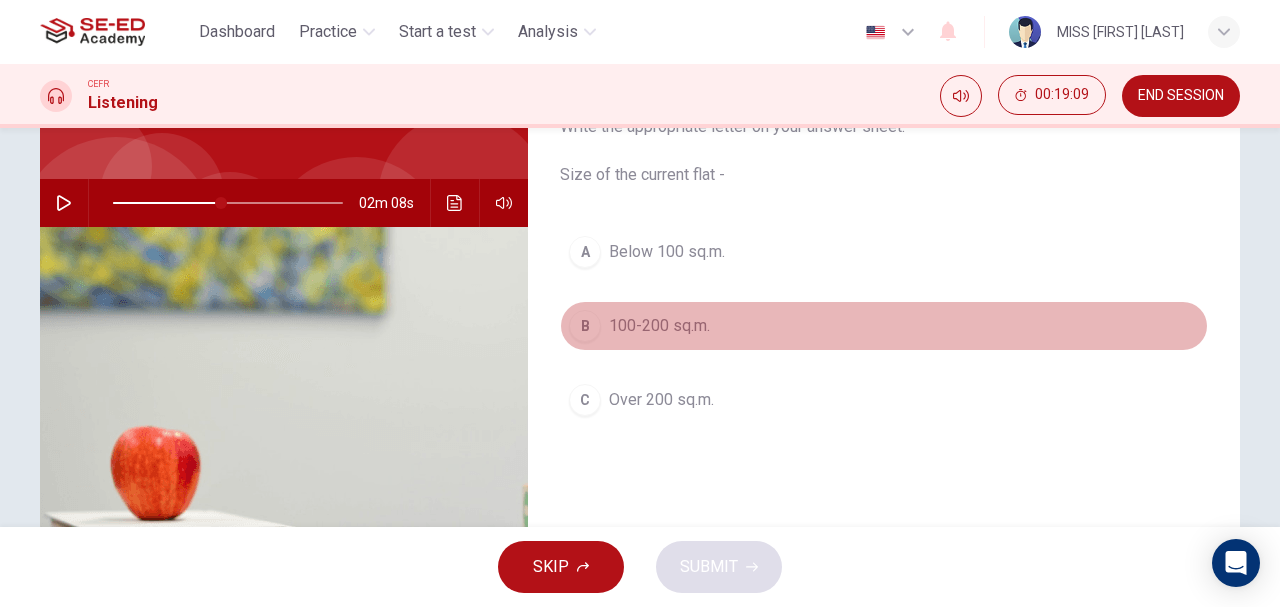 click on "B" at bounding box center [585, 252] 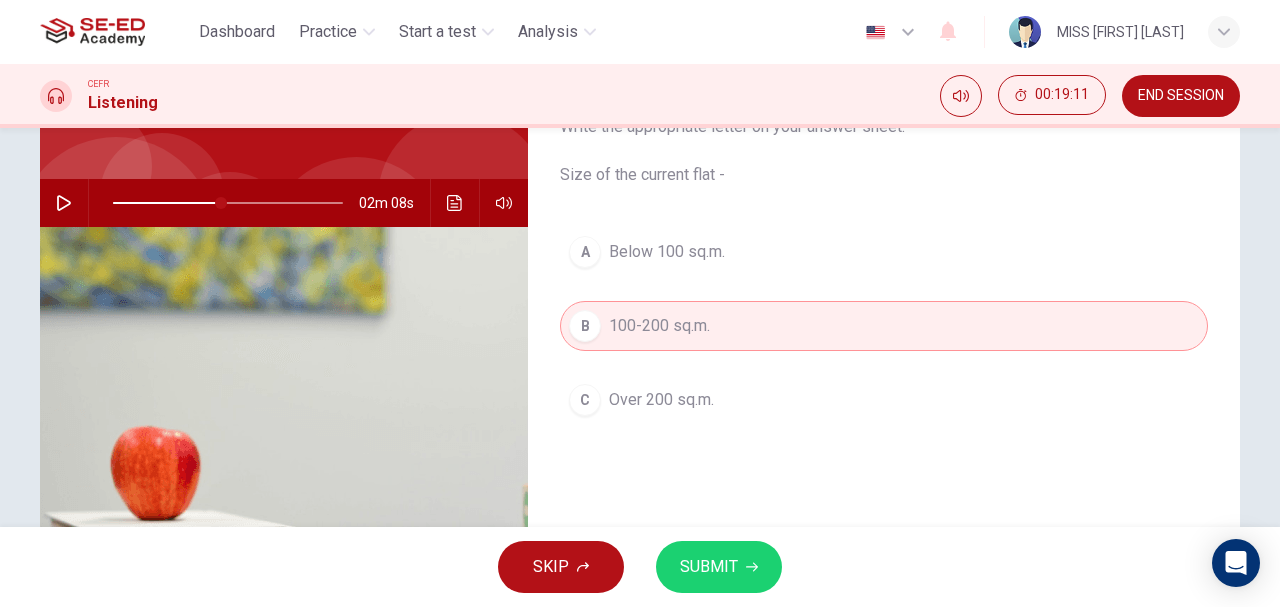 click on "SUBMIT" at bounding box center [709, 567] 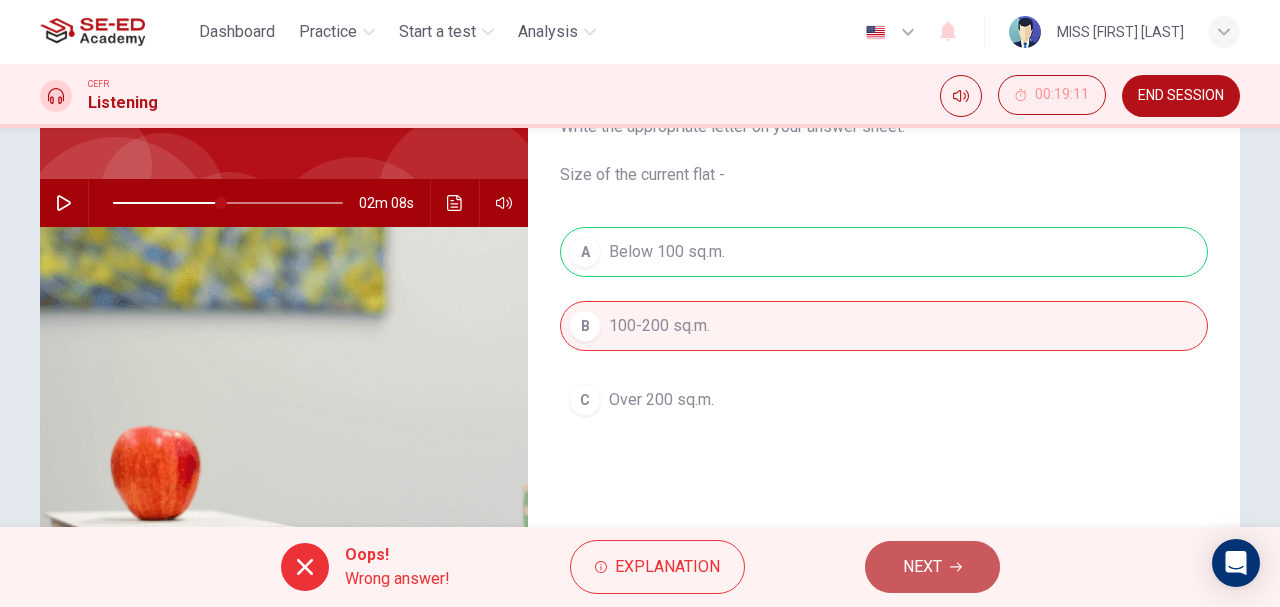 click on "NEXT" at bounding box center [932, 567] 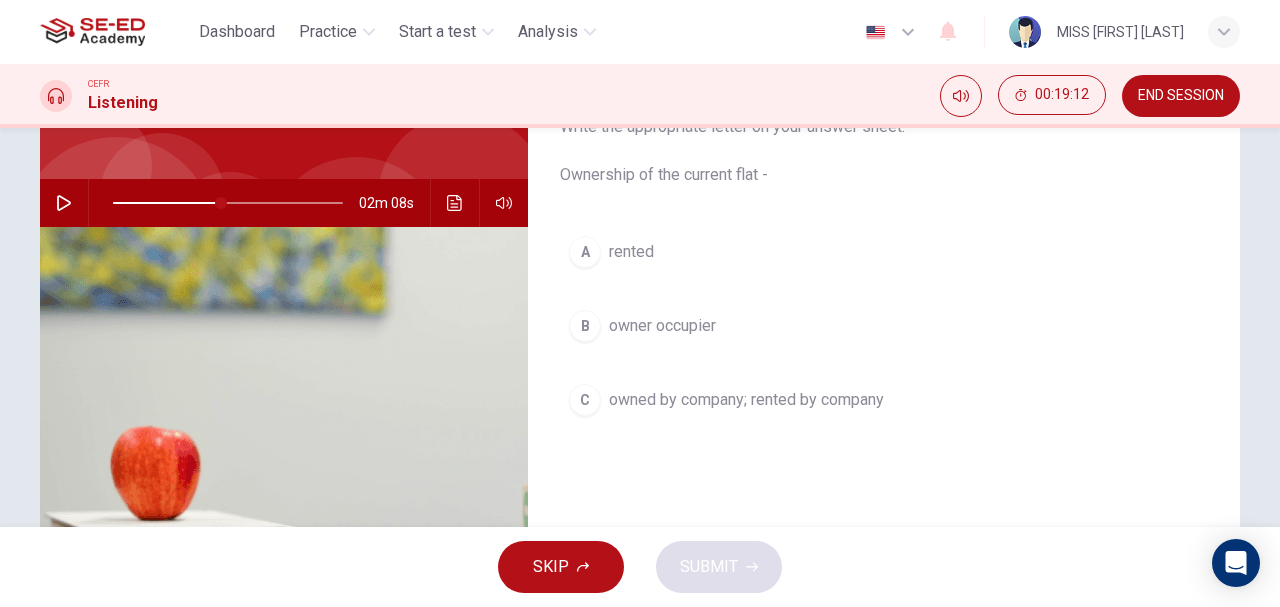 scroll, scrollTop: 0, scrollLeft: 0, axis: both 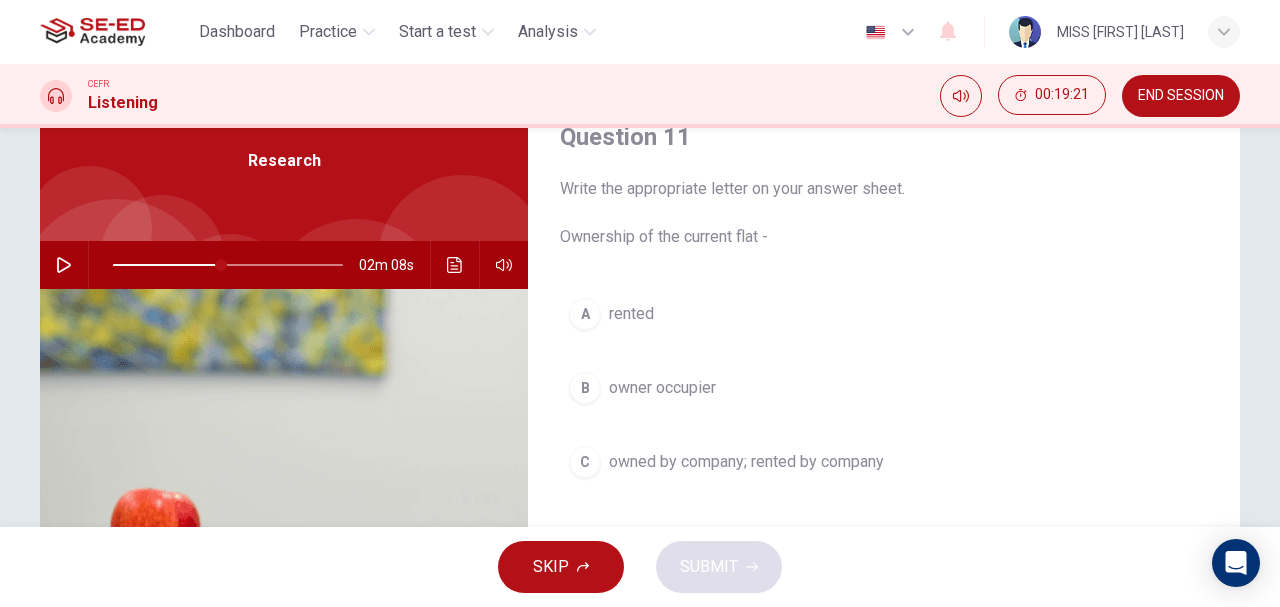 click at bounding box center [64, 265] 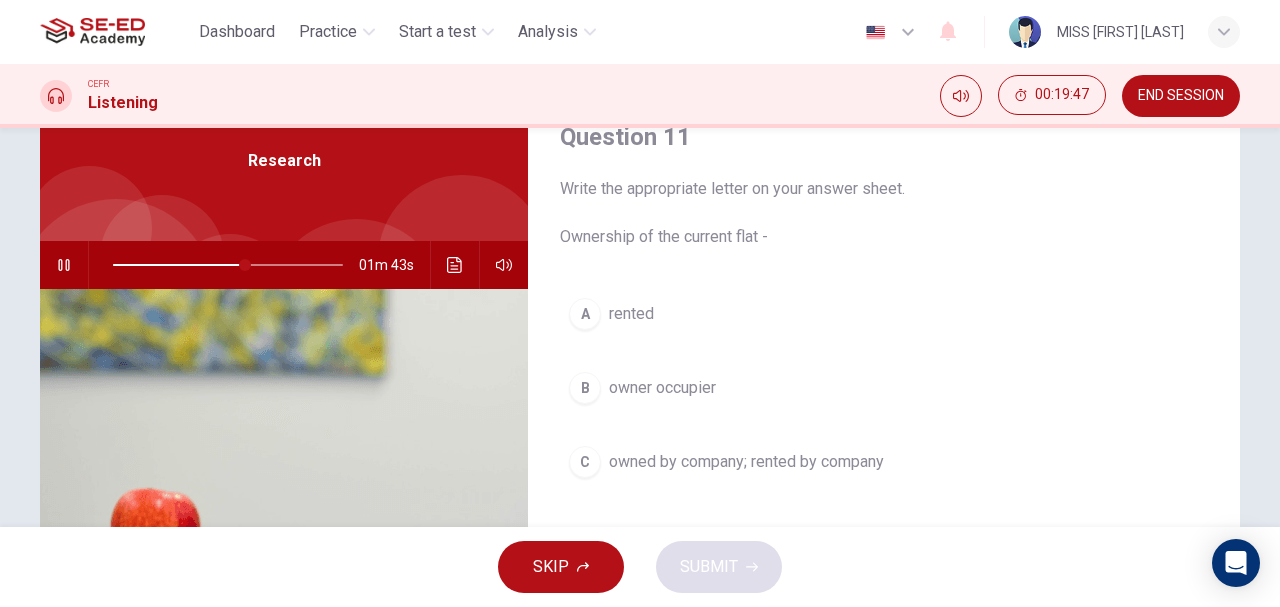 click at bounding box center (64, 265) 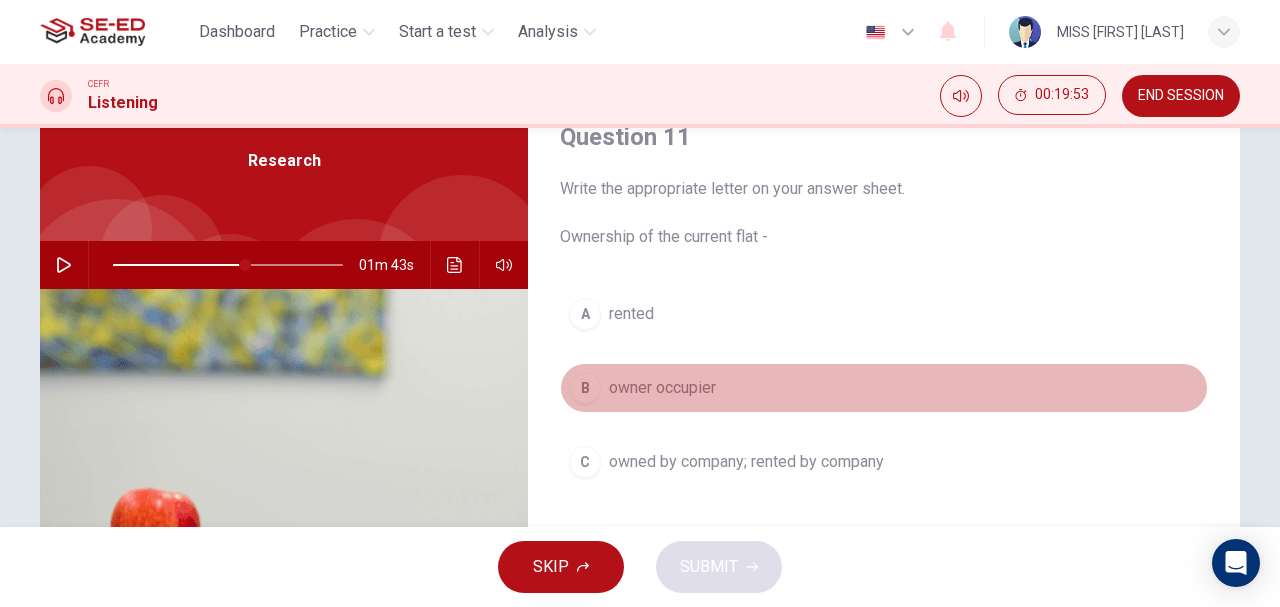 click on "B" at bounding box center (585, 314) 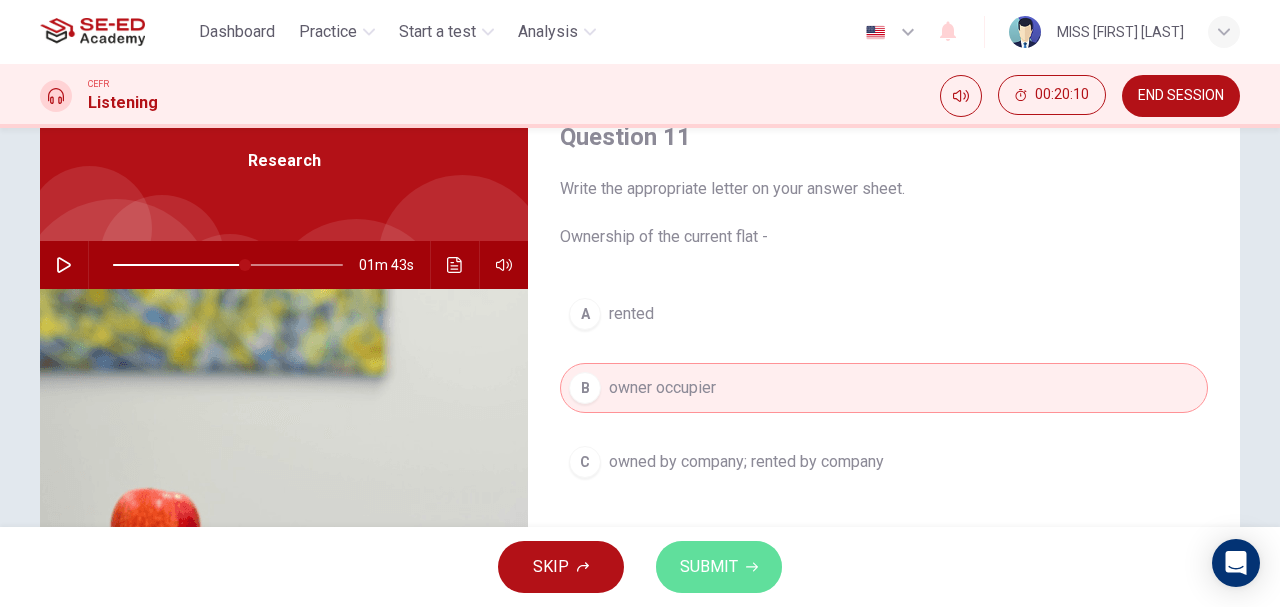 click on "SUBMIT" at bounding box center [719, 567] 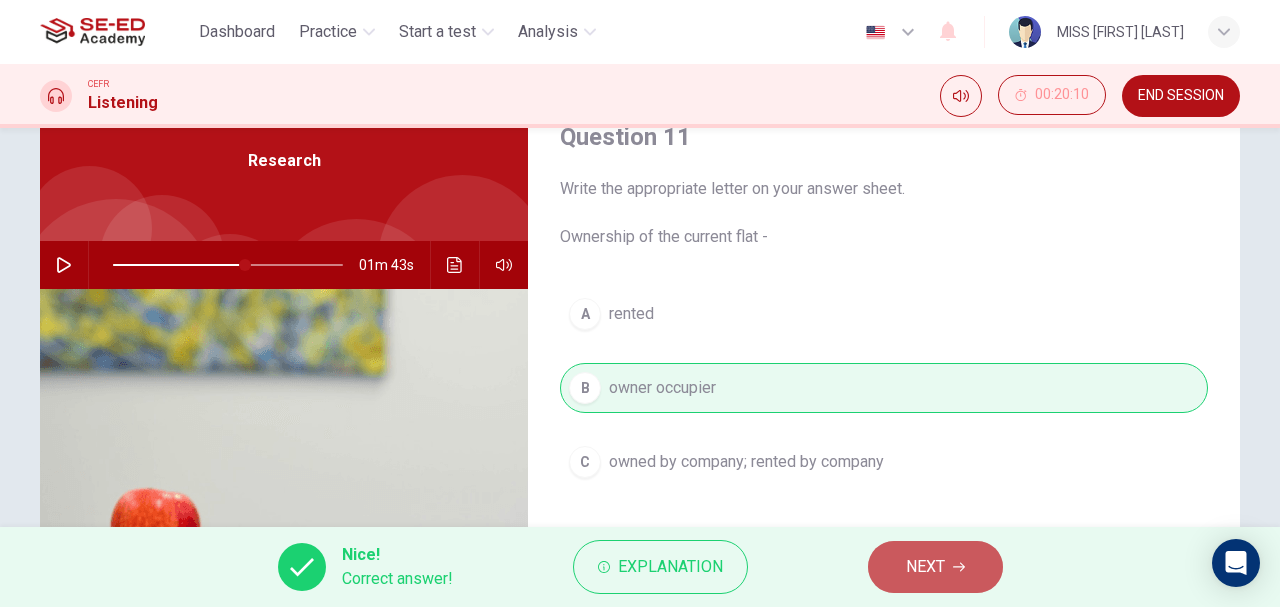 click on "NEXT" at bounding box center (935, 567) 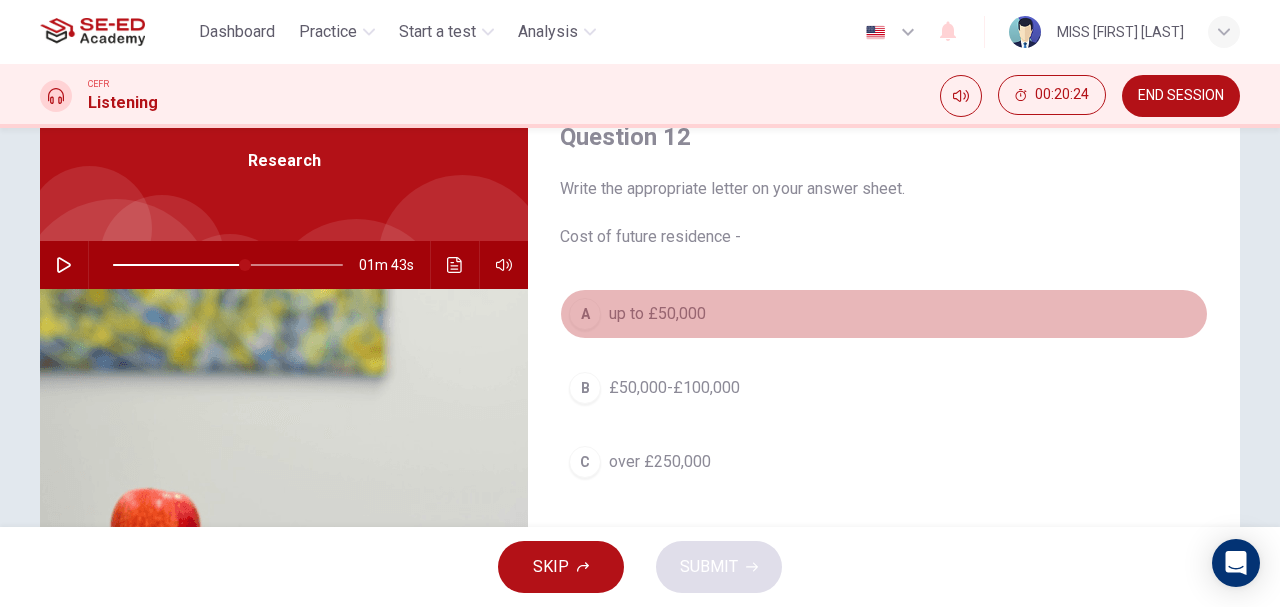 click on "A up to £50,000" at bounding box center [884, 314] 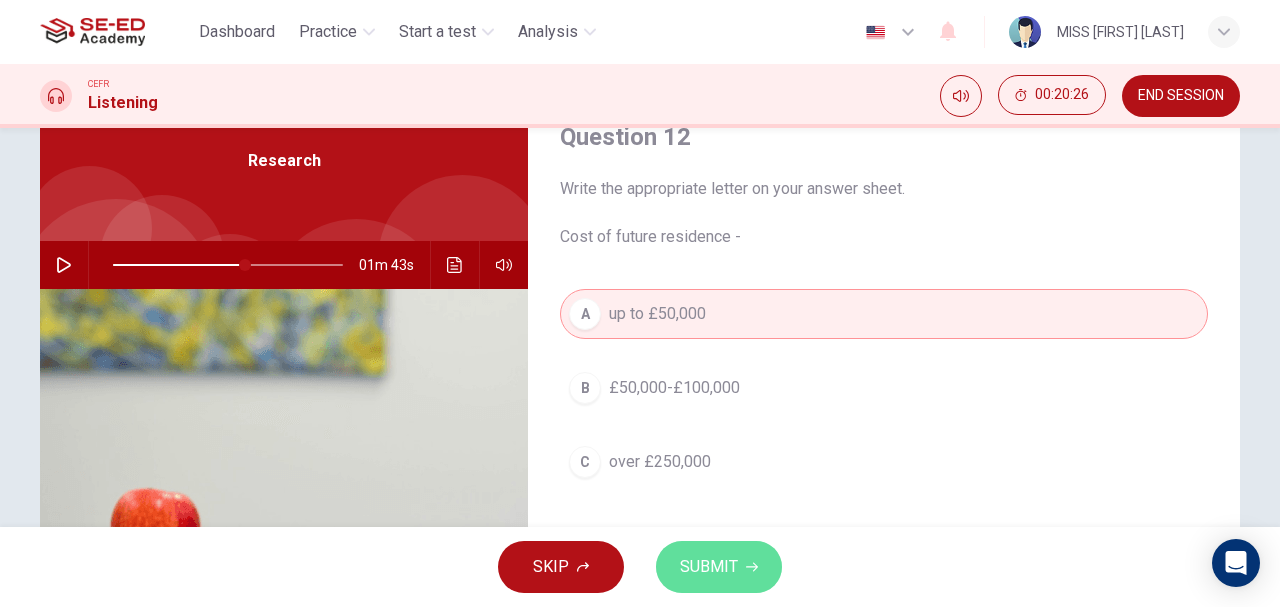 click on "SUBMIT" at bounding box center (719, 567) 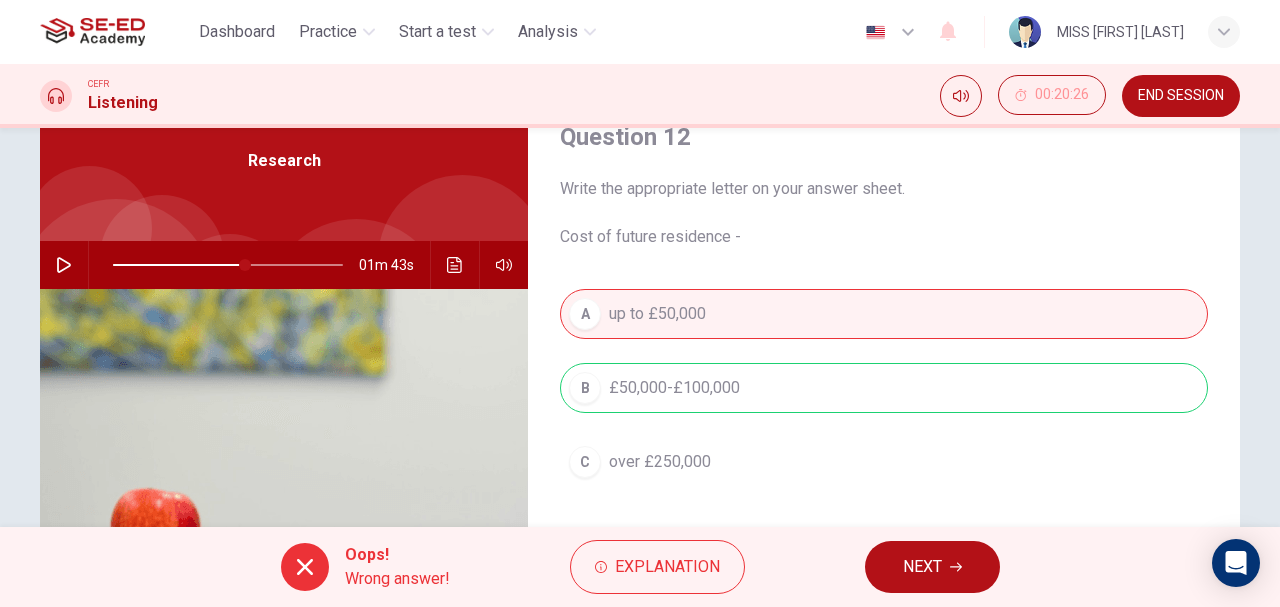 click on "NEXT" at bounding box center (932, 567) 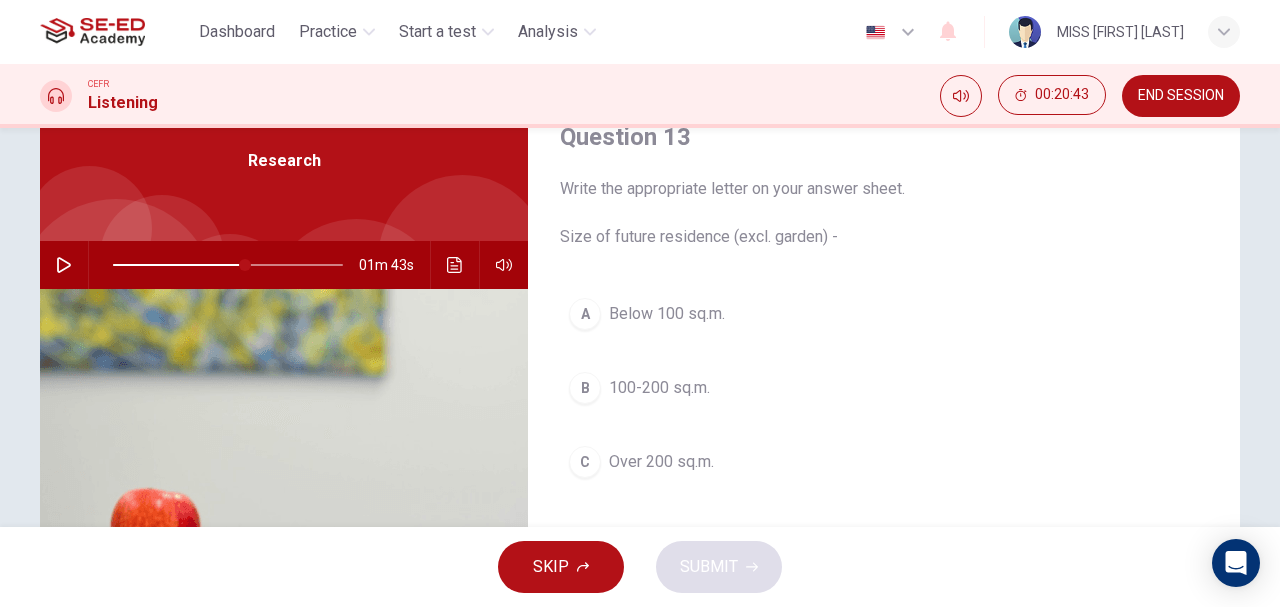 click at bounding box center (64, 265) 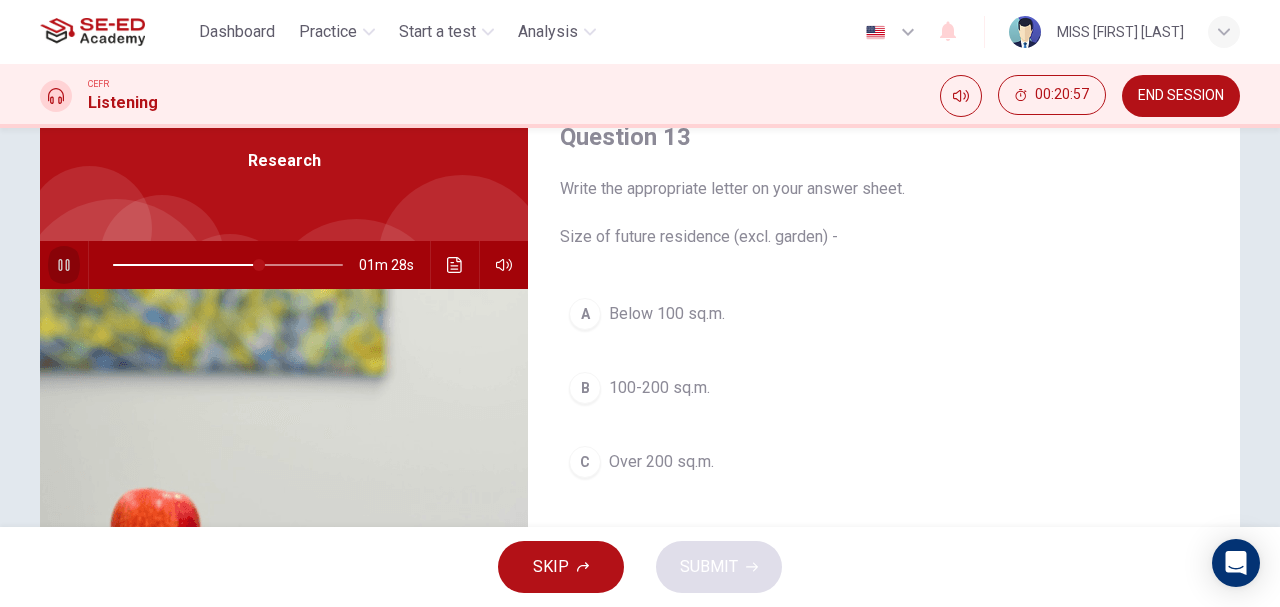 click at bounding box center (64, 265) 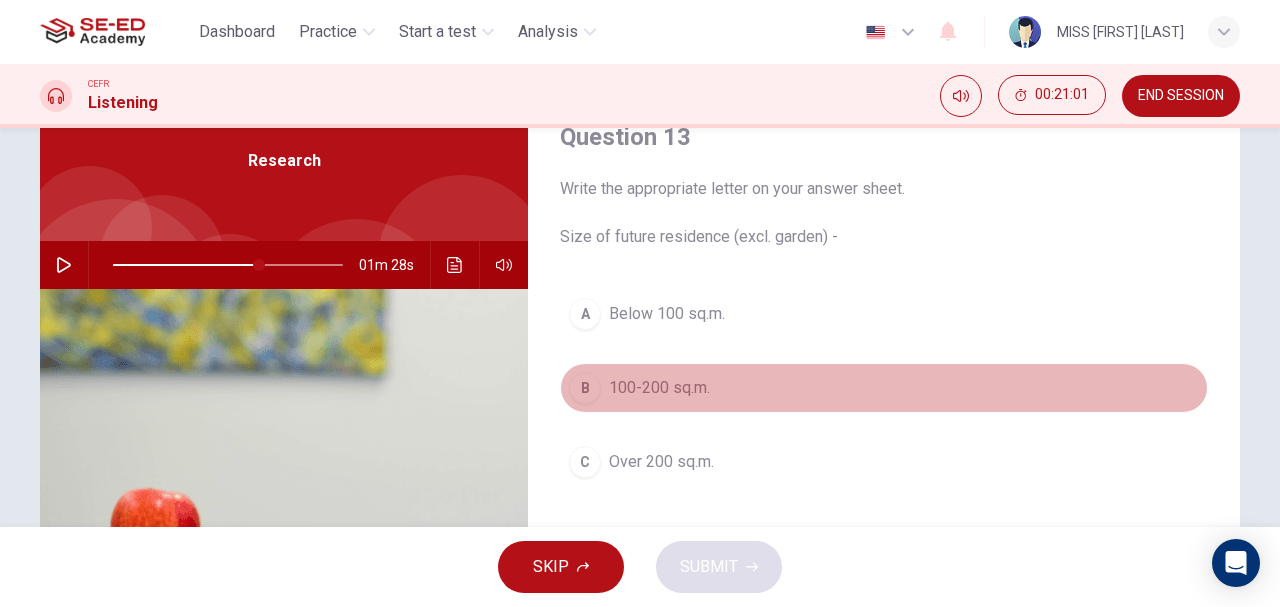 click on "B" at bounding box center (585, 314) 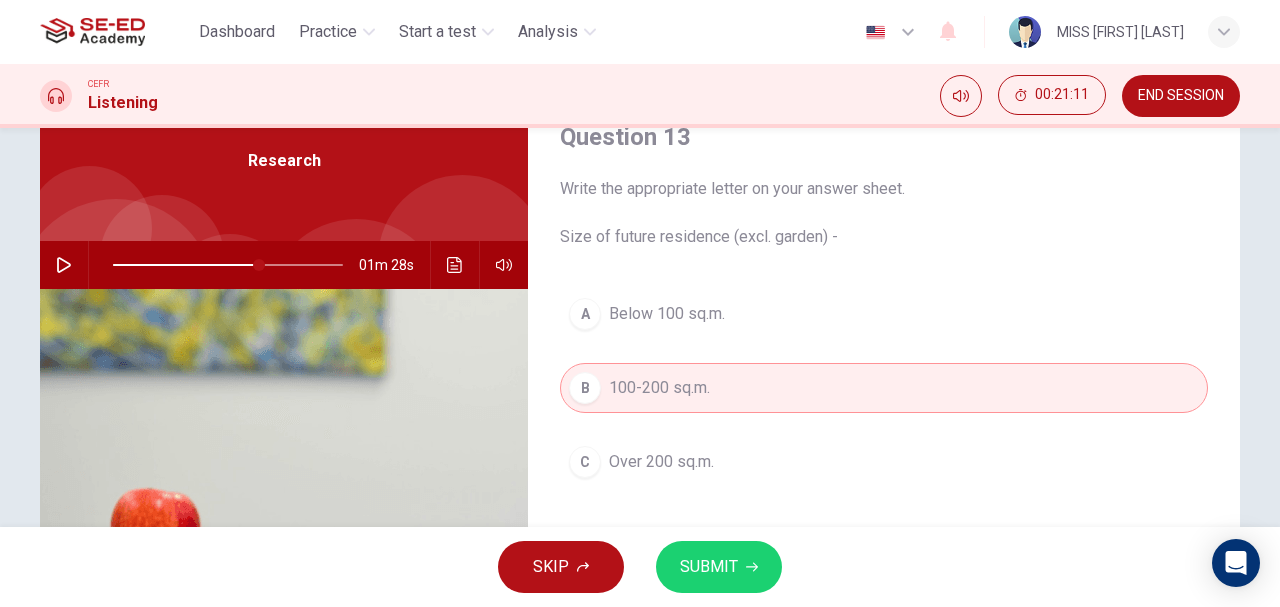 click on "SUBMIT" at bounding box center (719, 567) 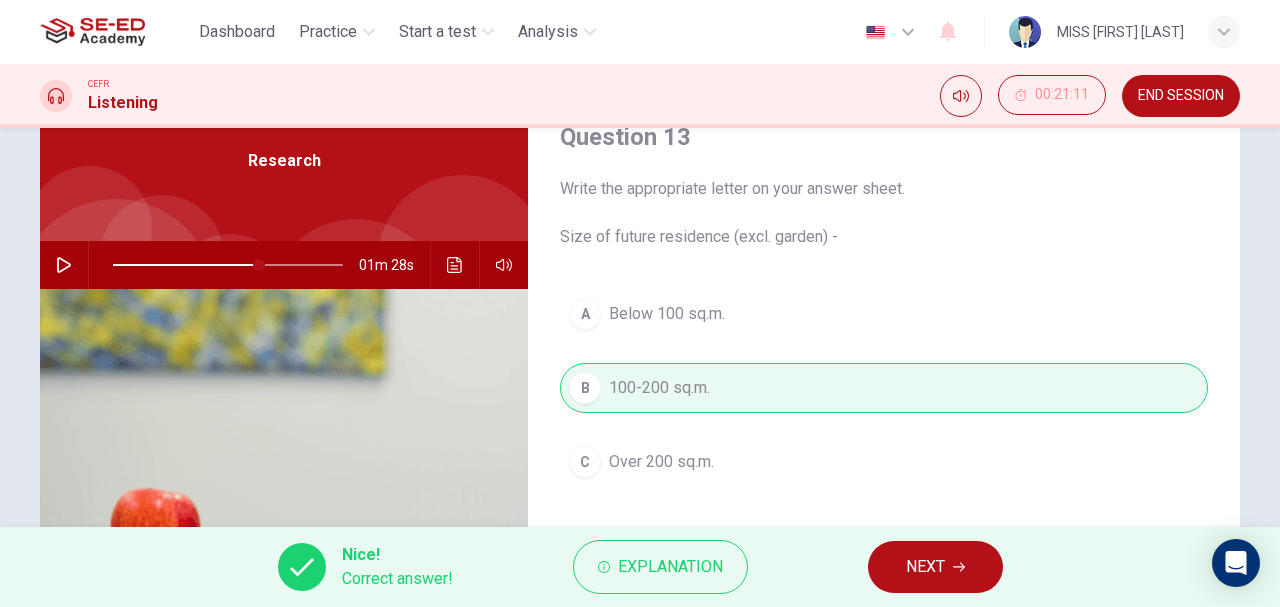 click at bounding box center [959, 567] 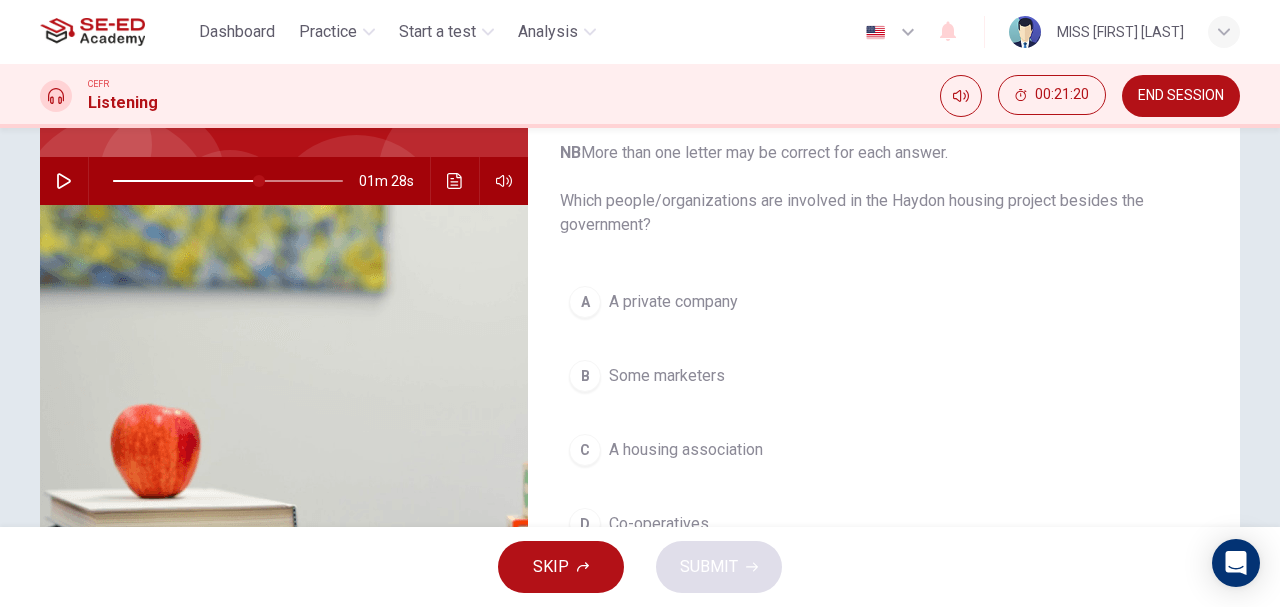 scroll, scrollTop: 183, scrollLeft: 0, axis: vertical 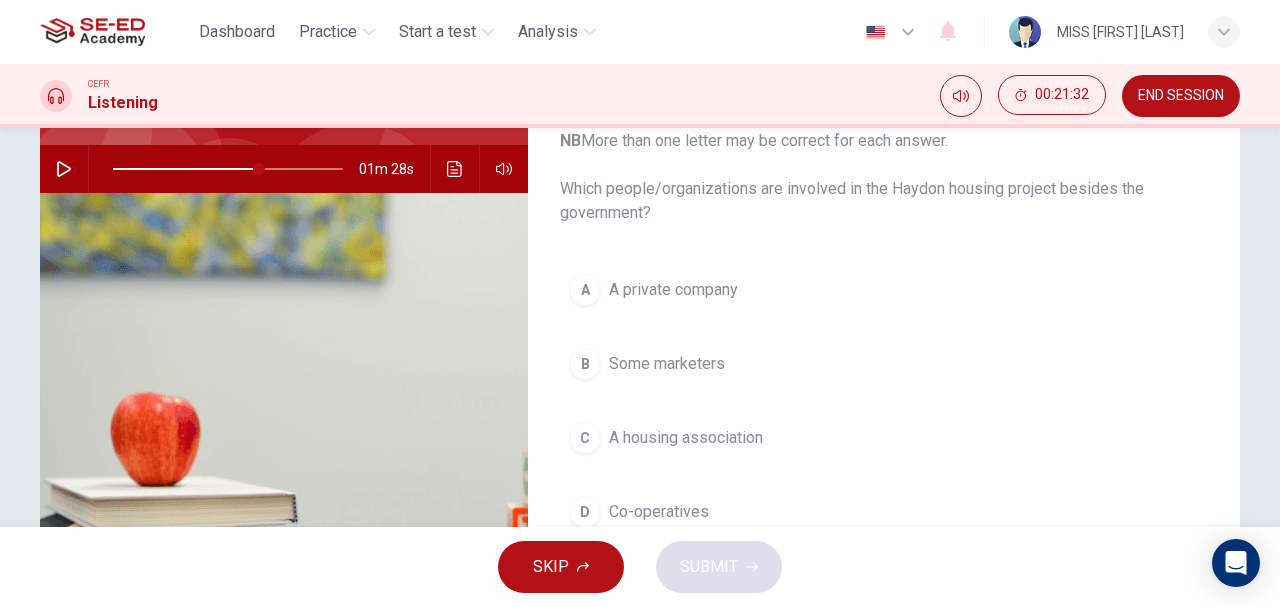 click at bounding box center [64, 169] 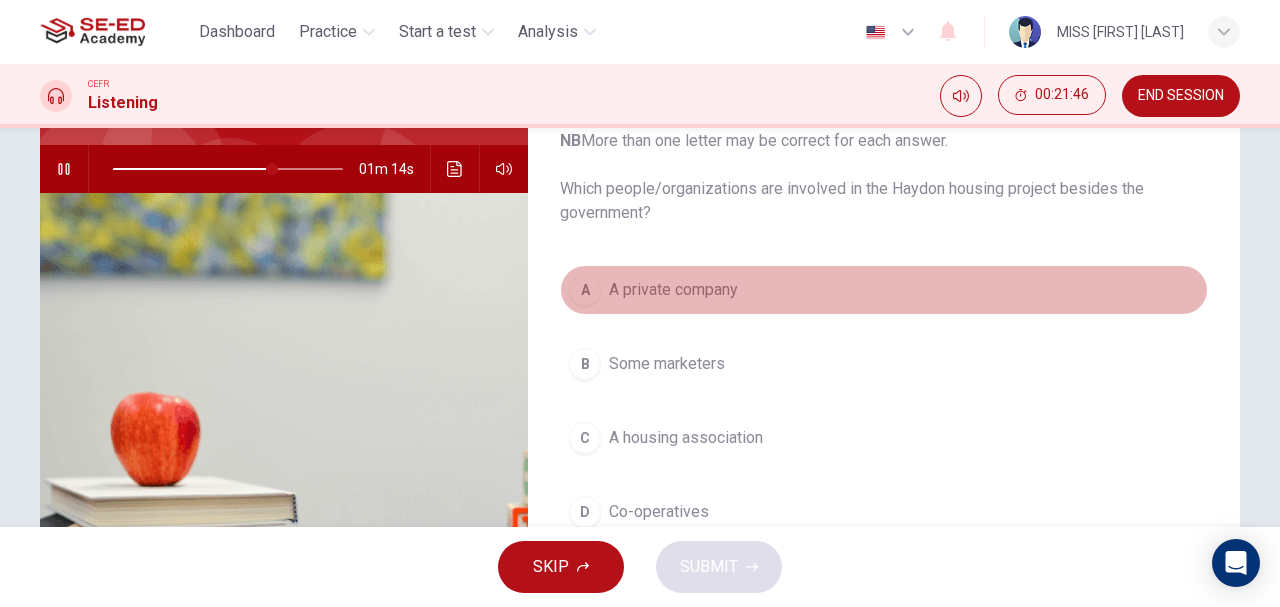 click on "A A private company" at bounding box center (884, 290) 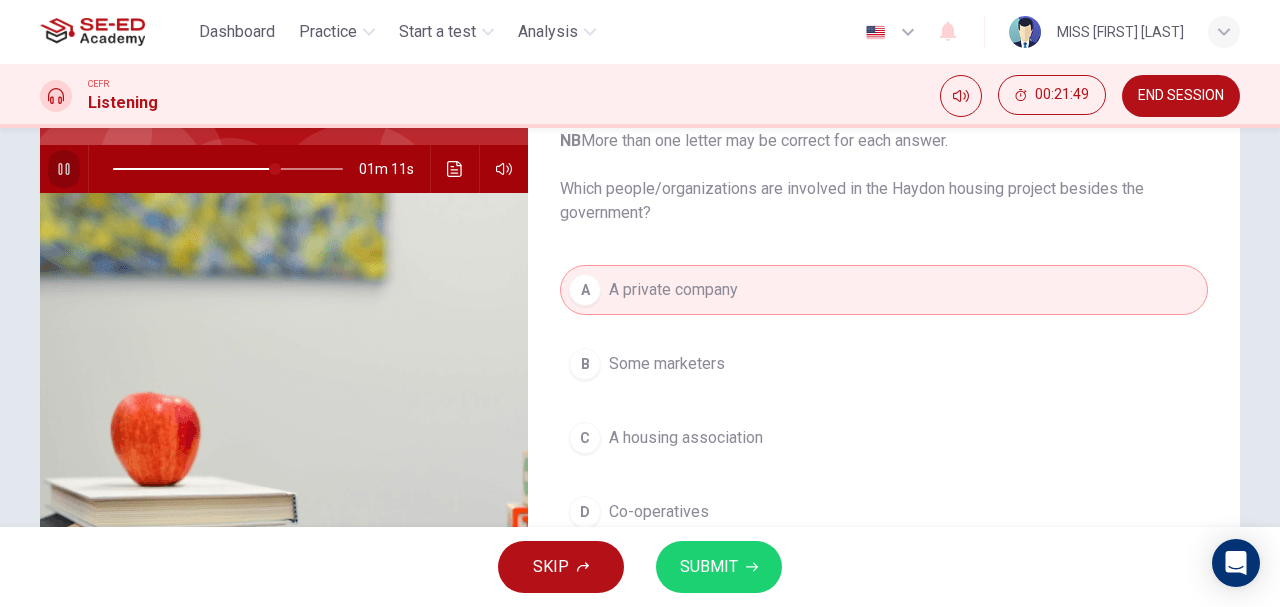click at bounding box center (64, 169) 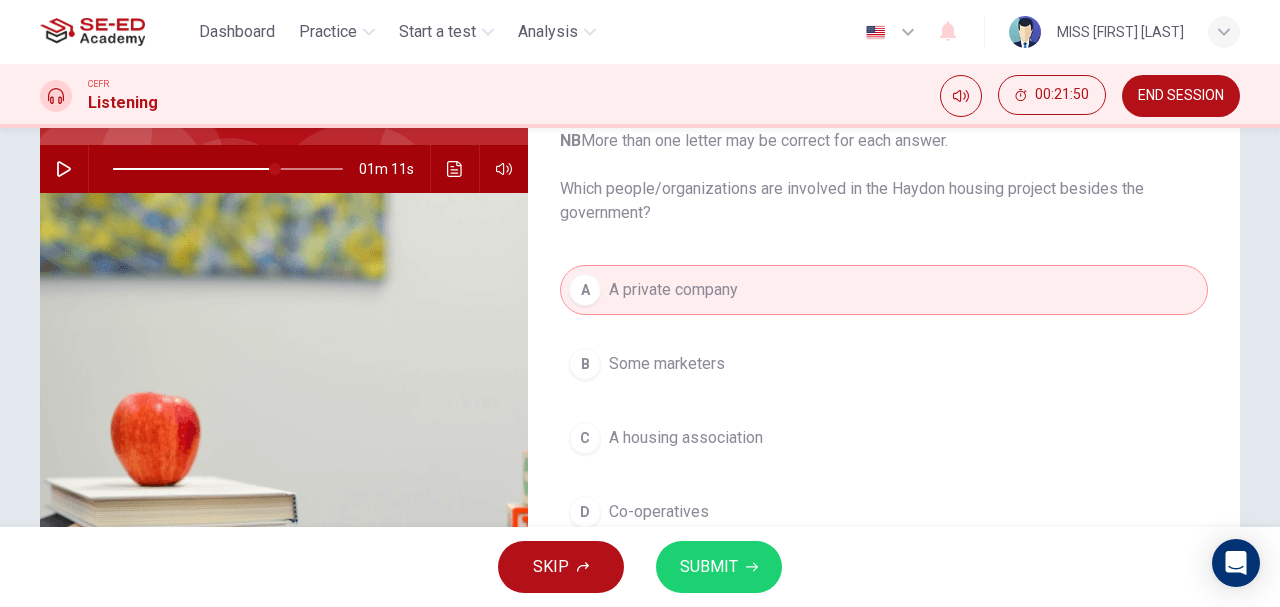 click at bounding box center [64, 169] 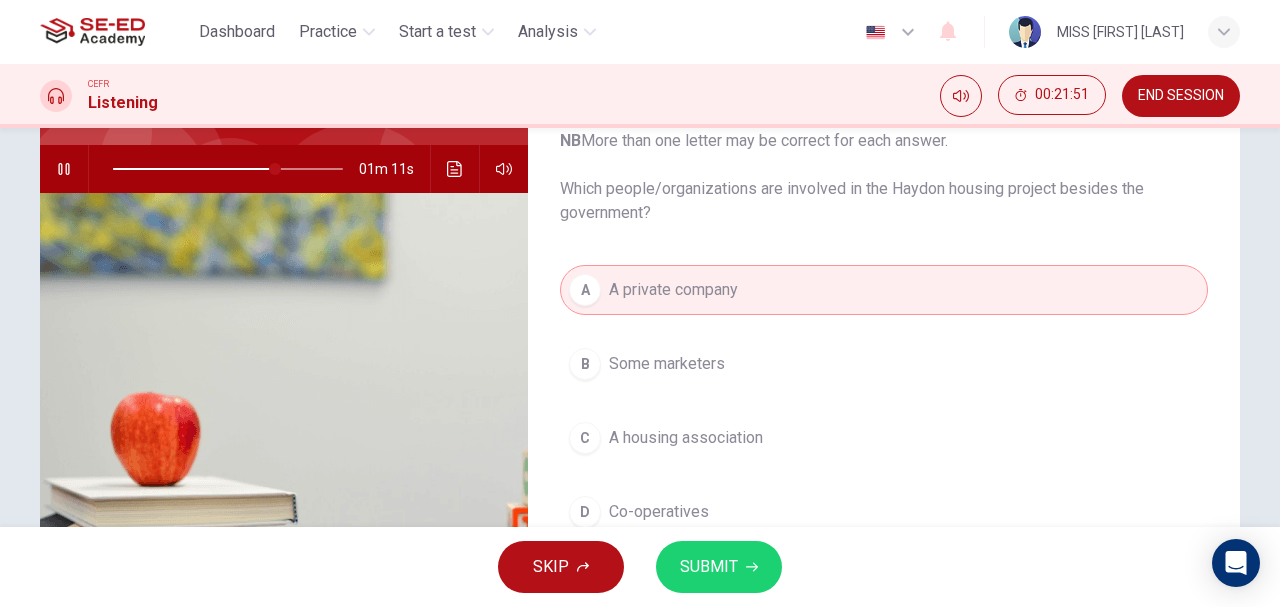 click at bounding box center [64, 169] 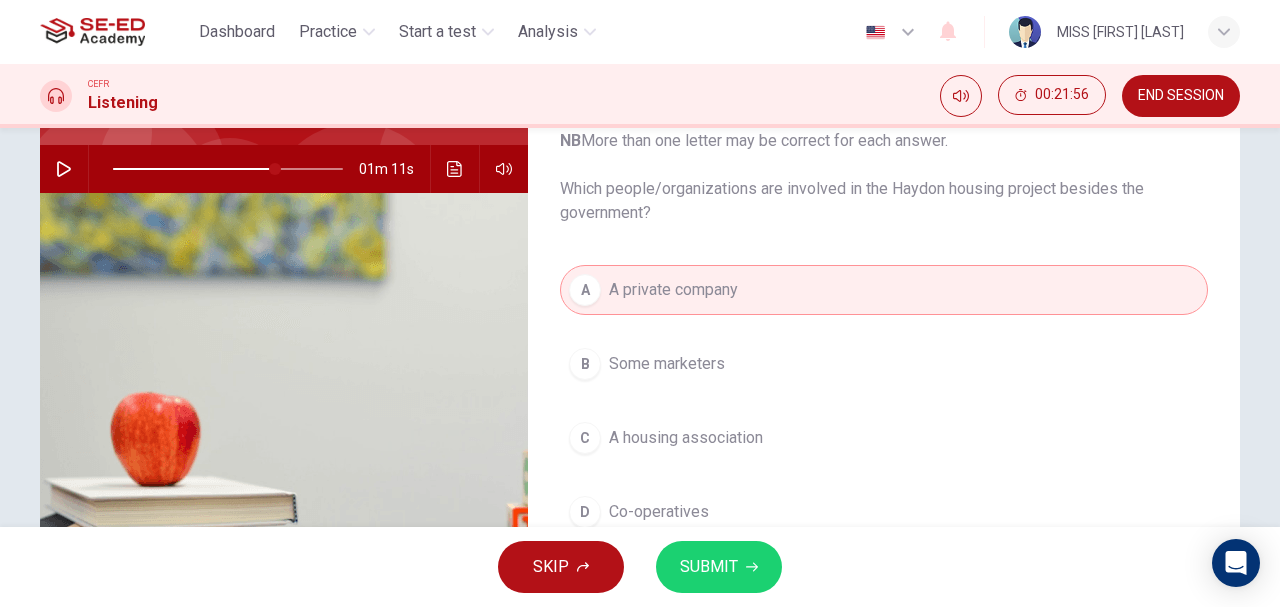 scroll, scrollTop: 376, scrollLeft: 0, axis: vertical 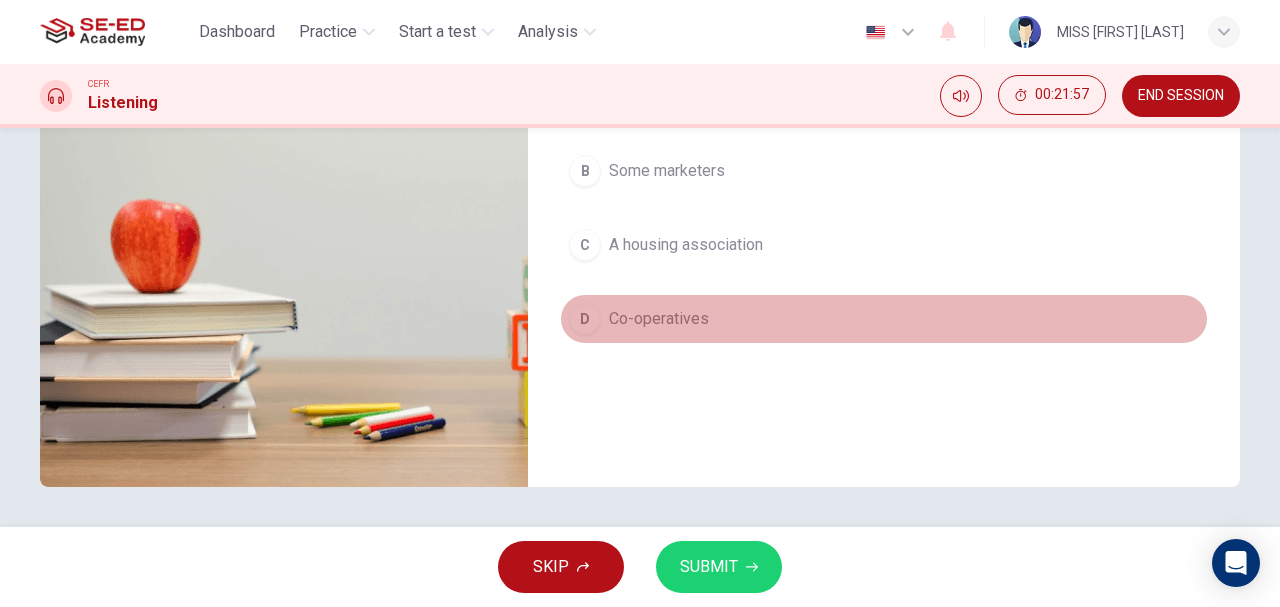 click on "Co-operatives" at bounding box center (667, 171) 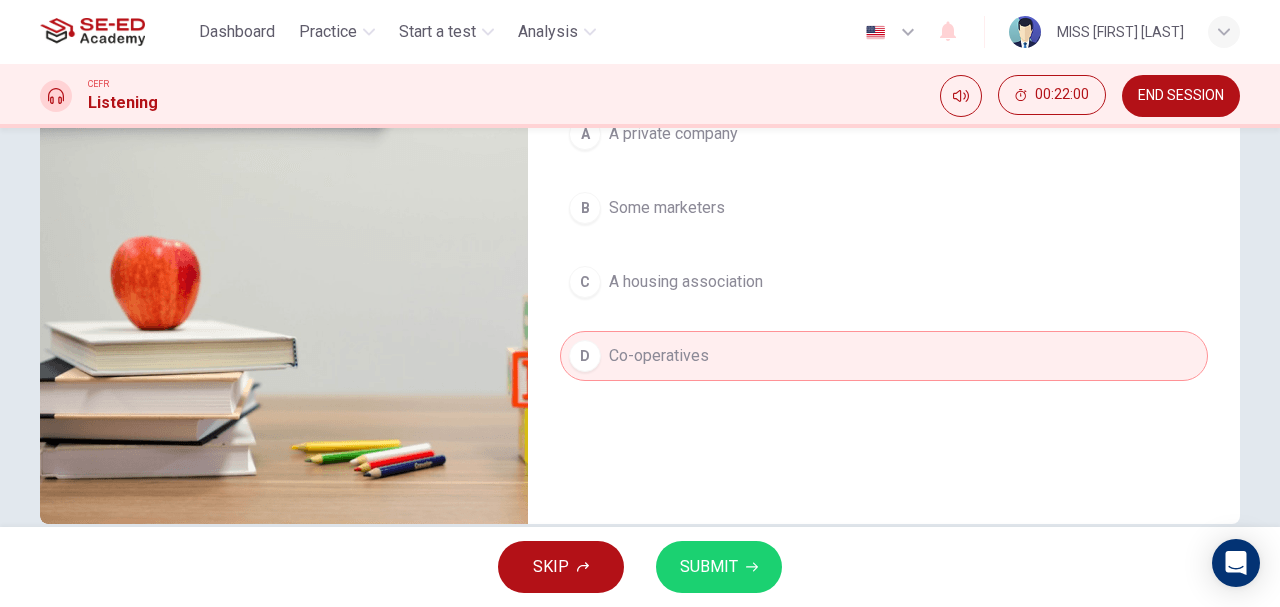 scroll, scrollTop: 376, scrollLeft: 0, axis: vertical 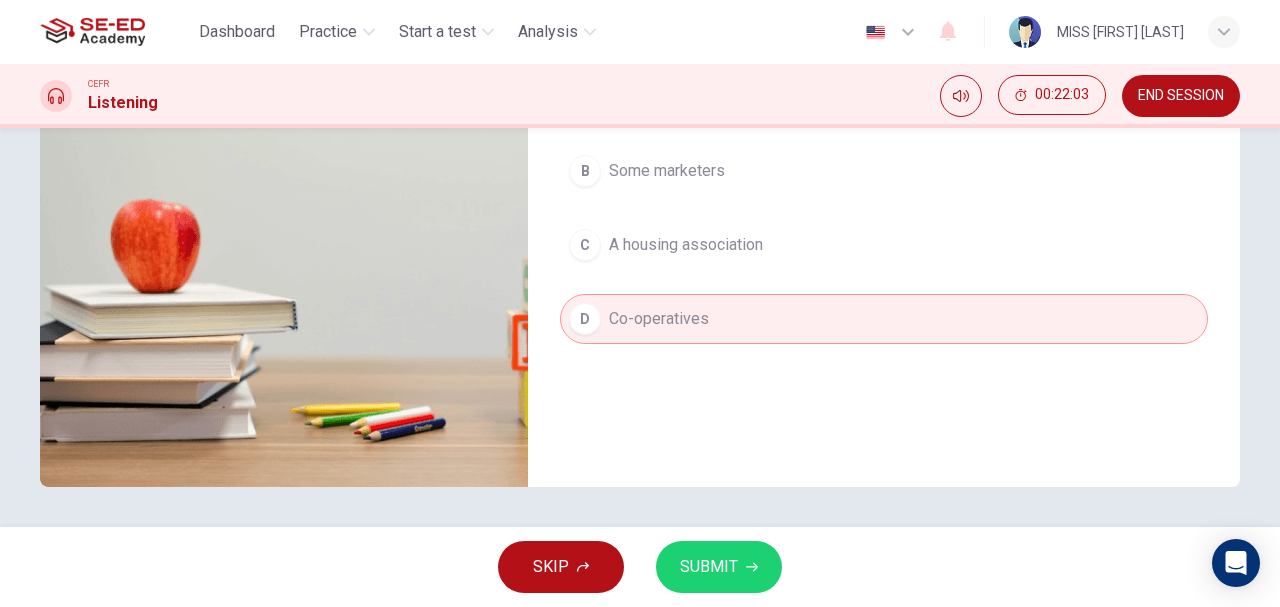click on "SUBMIT" at bounding box center (709, 567) 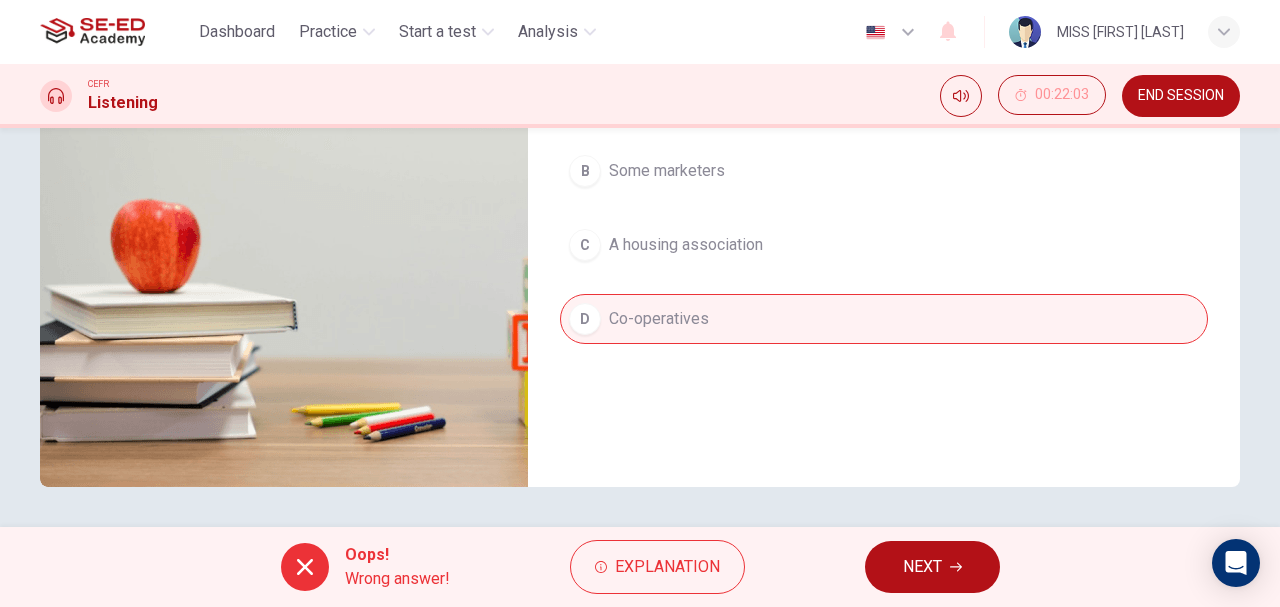 scroll, scrollTop: 154, scrollLeft: 0, axis: vertical 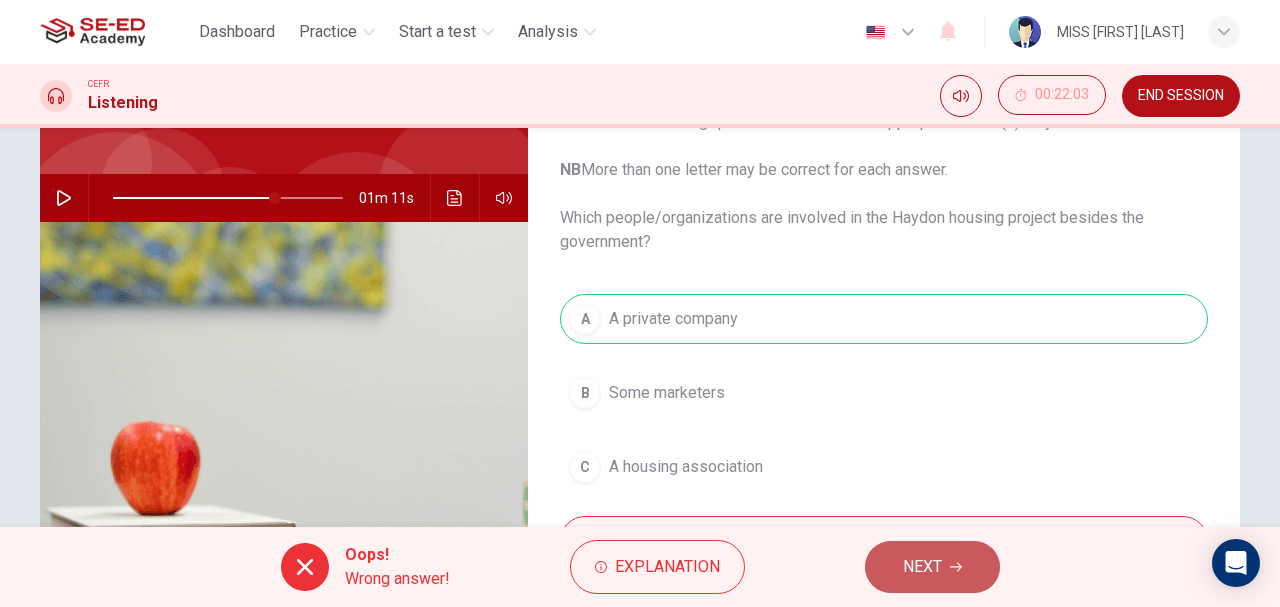 click on "NEXT" at bounding box center (932, 567) 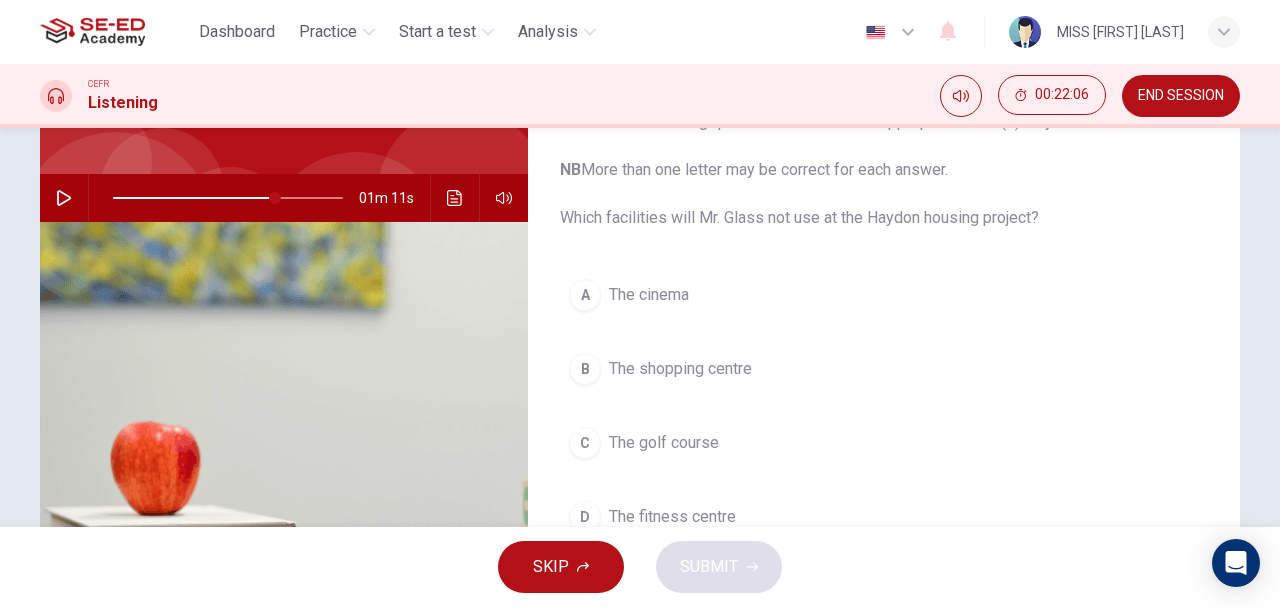 click at bounding box center [64, 198] 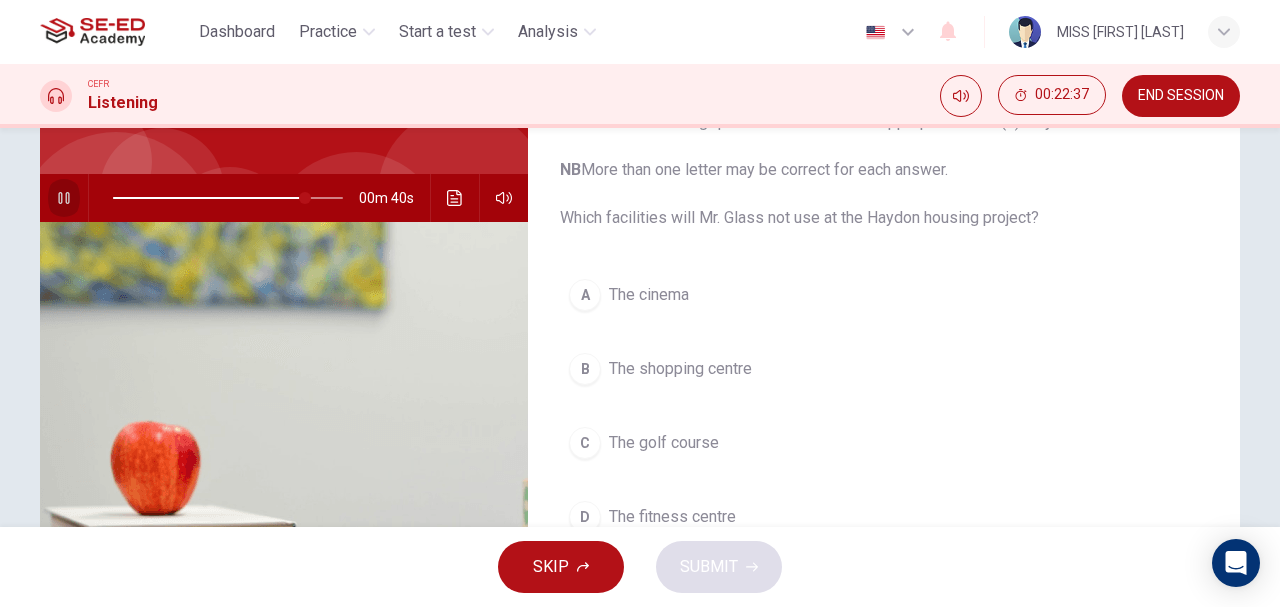 click at bounding box center [64, 198] 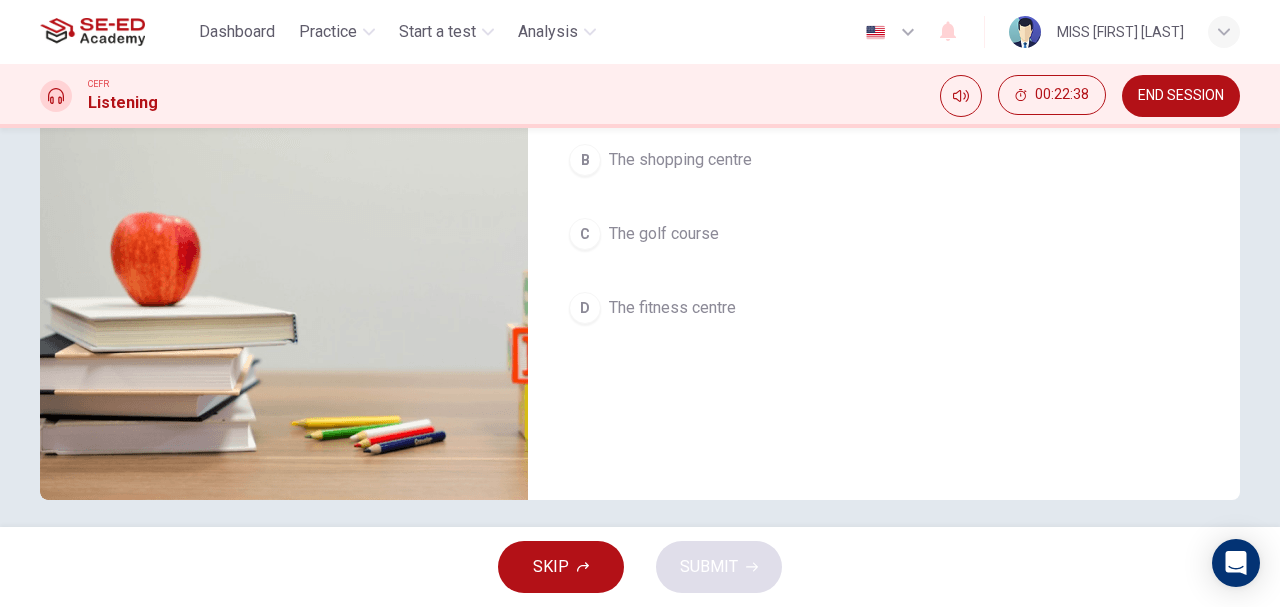 scroll, scrollTop: 376, scrollLeft: 0, axis: vertical 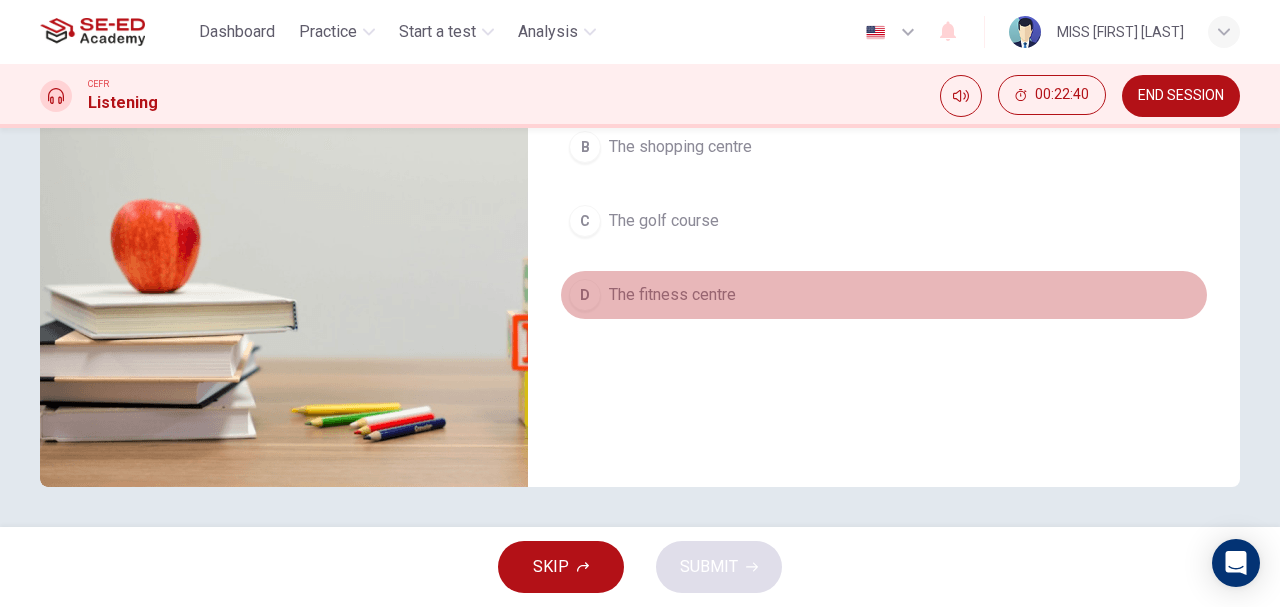 click on "The fitness centre" at bounding box center (649, 73) 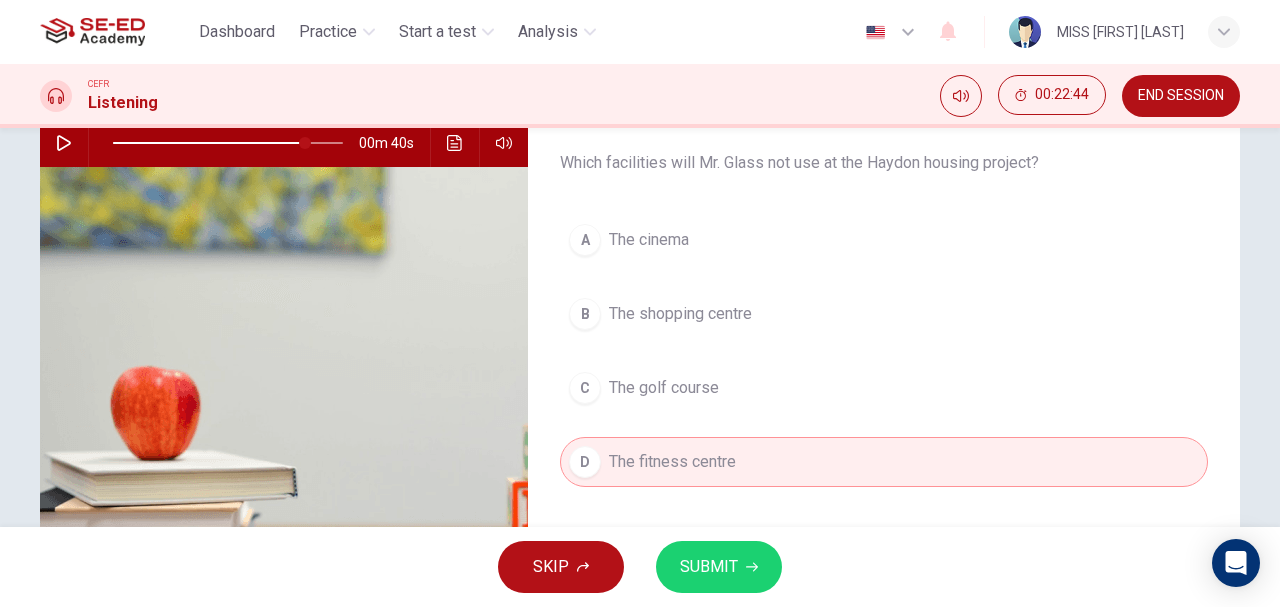 scroll, scrollTop: 222, scrollLeft: 0, axis: vertical 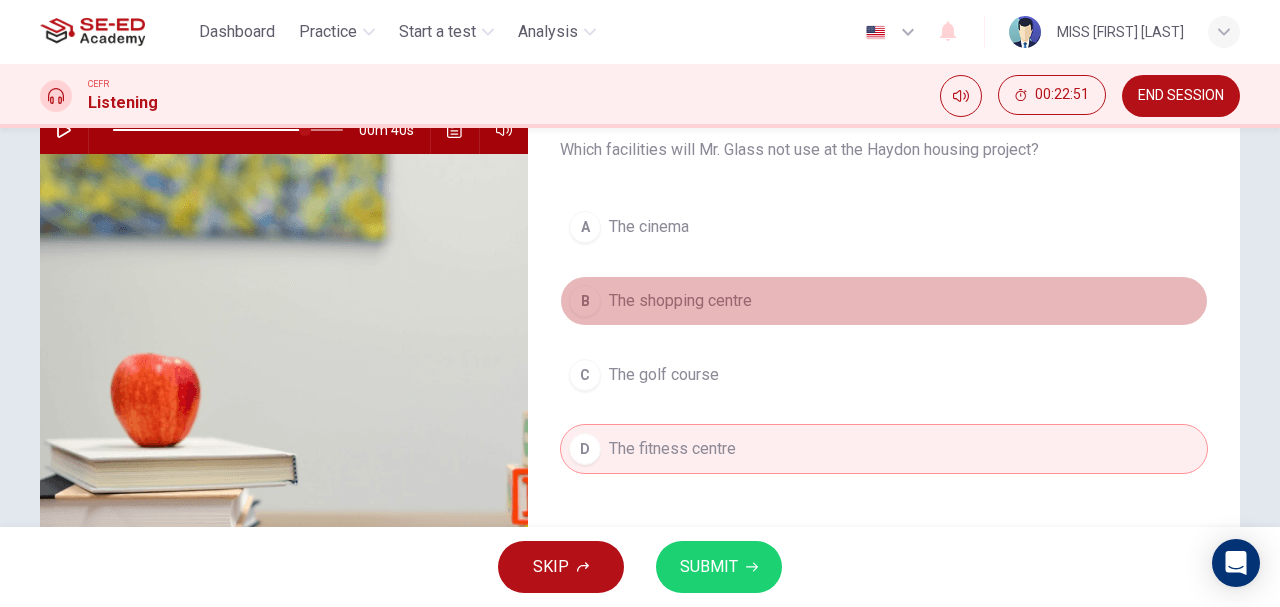 click on "B" at bounding box center [585, 227] 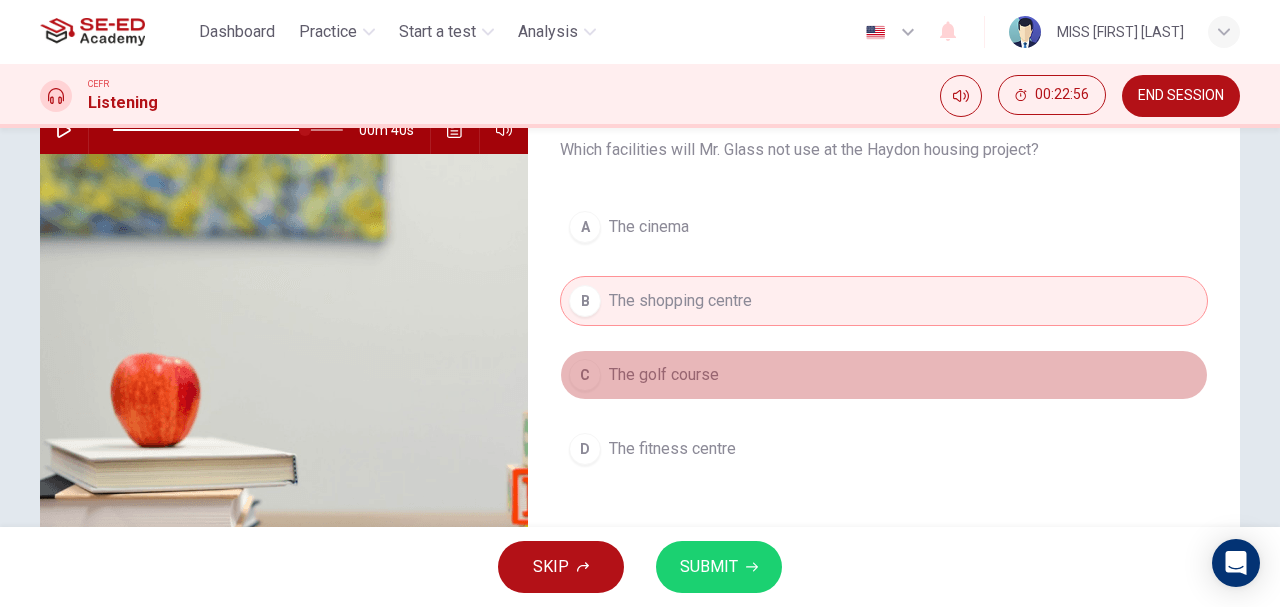 click on "The golf course" at bounding box center (649, 227) 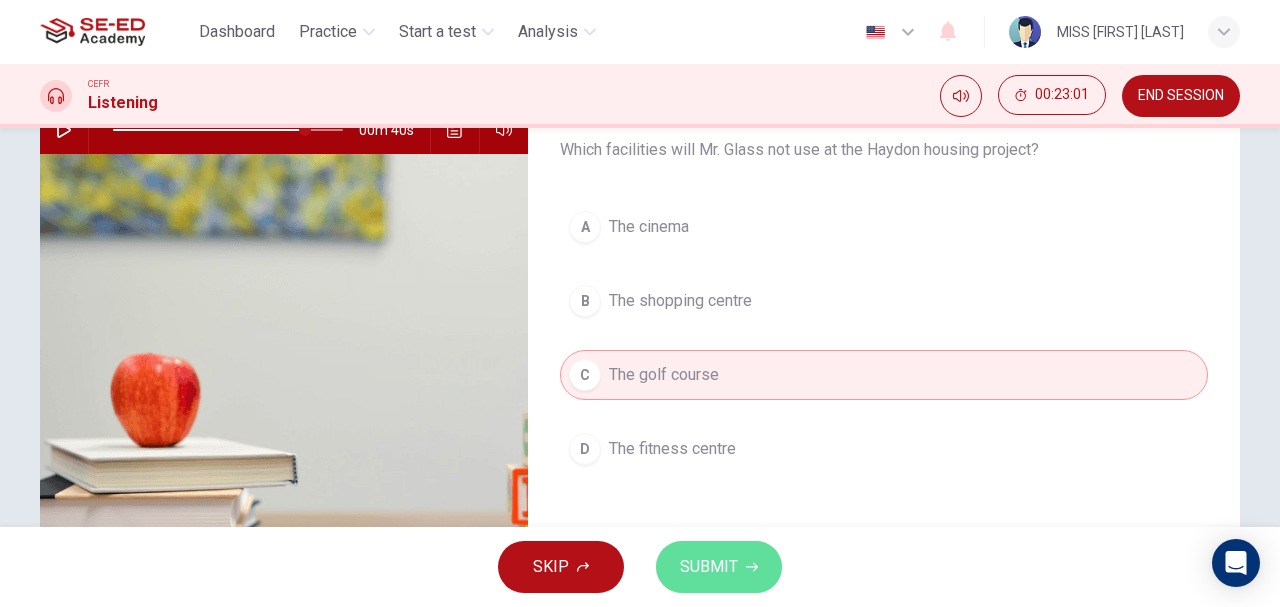 click on "SUBMIT" at bounding box center (709, 567) 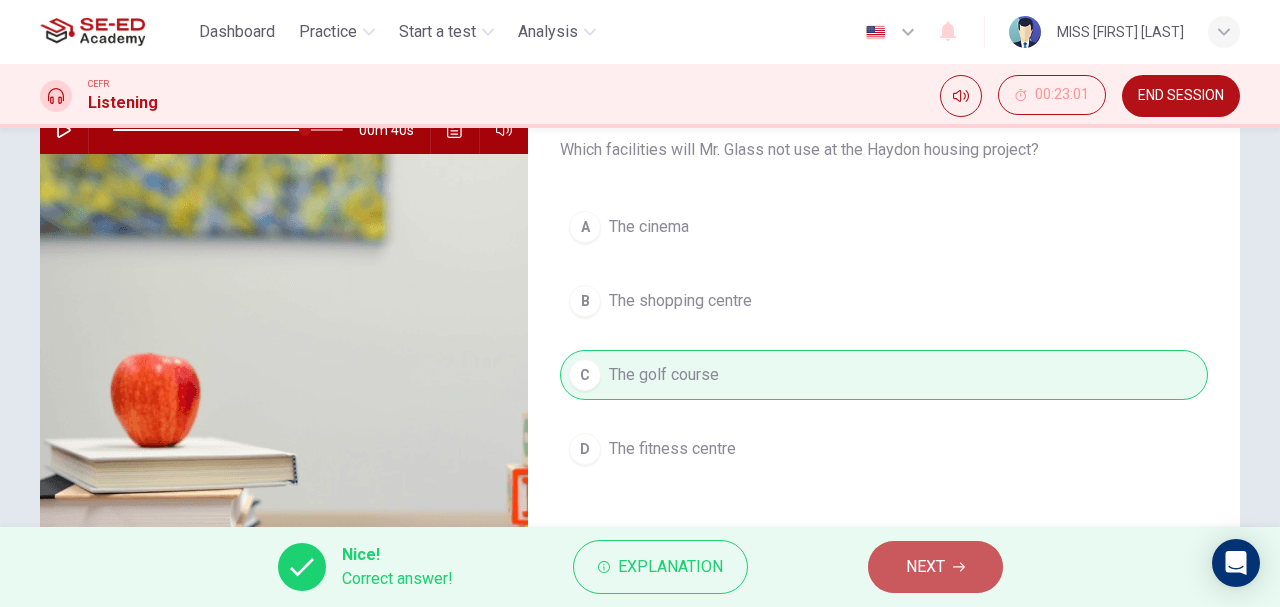click on "NEXT" at bounding box center (935, 567) 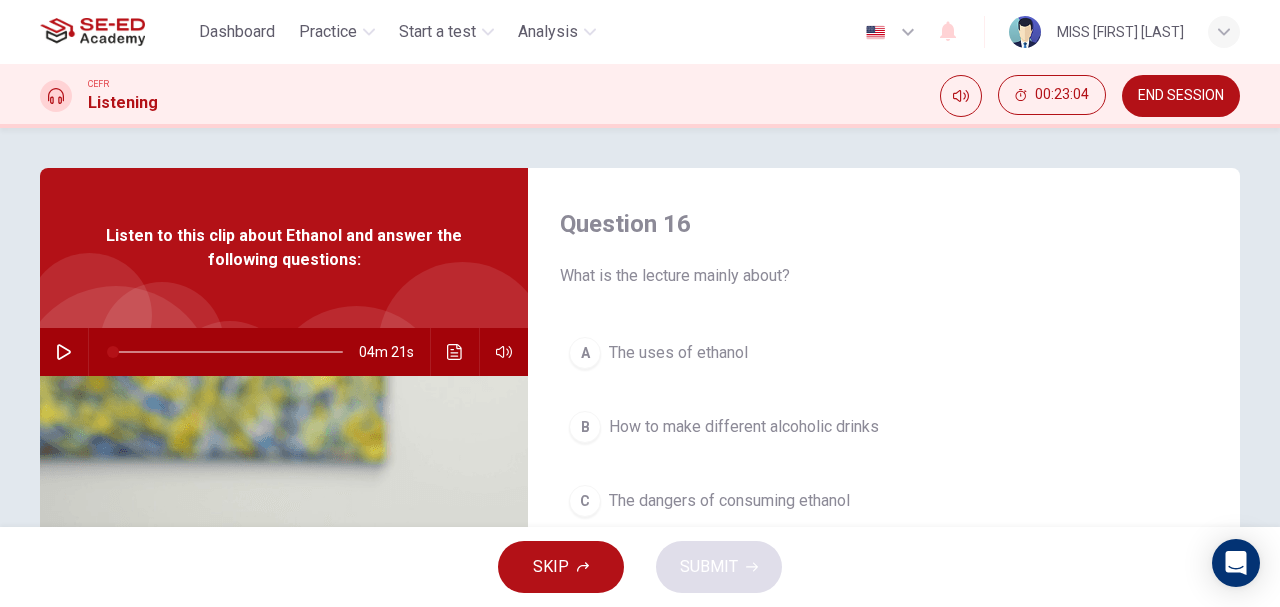 click on "END SESSION" at bounding box center (1181, 96) 